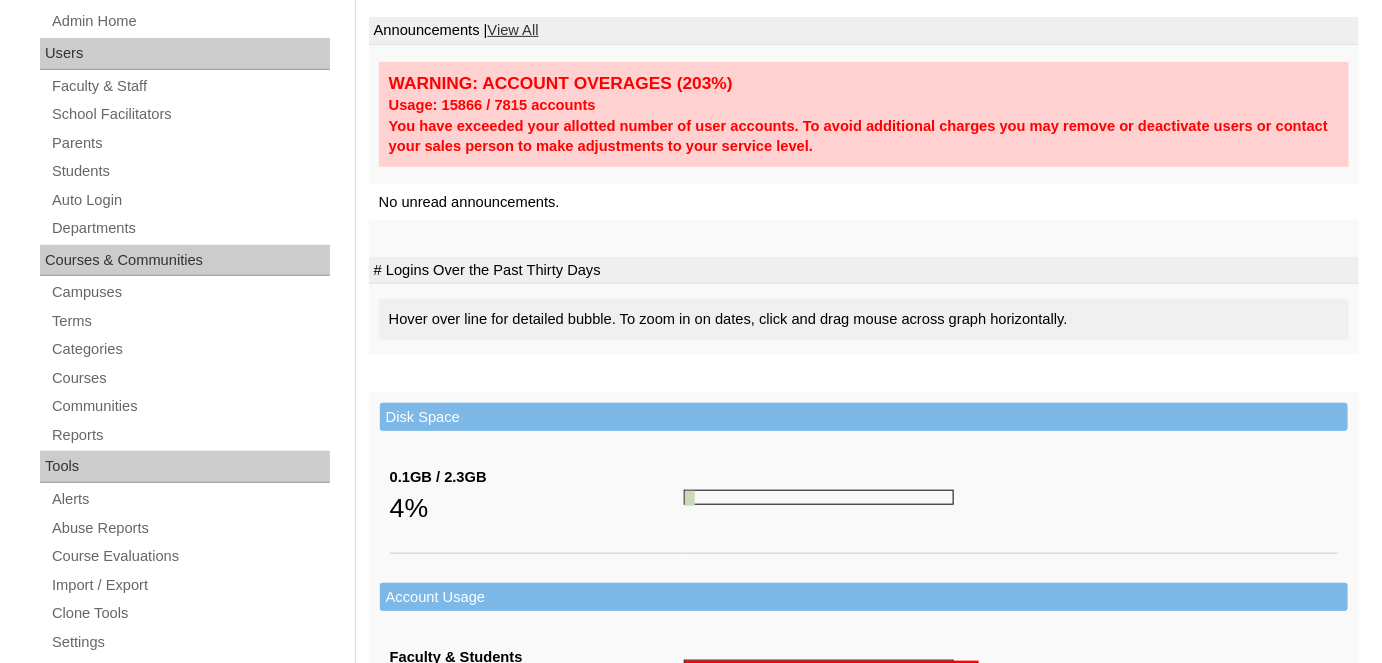 scroll, scrollTop: 454, scrollLeft: 0, axis: vertical 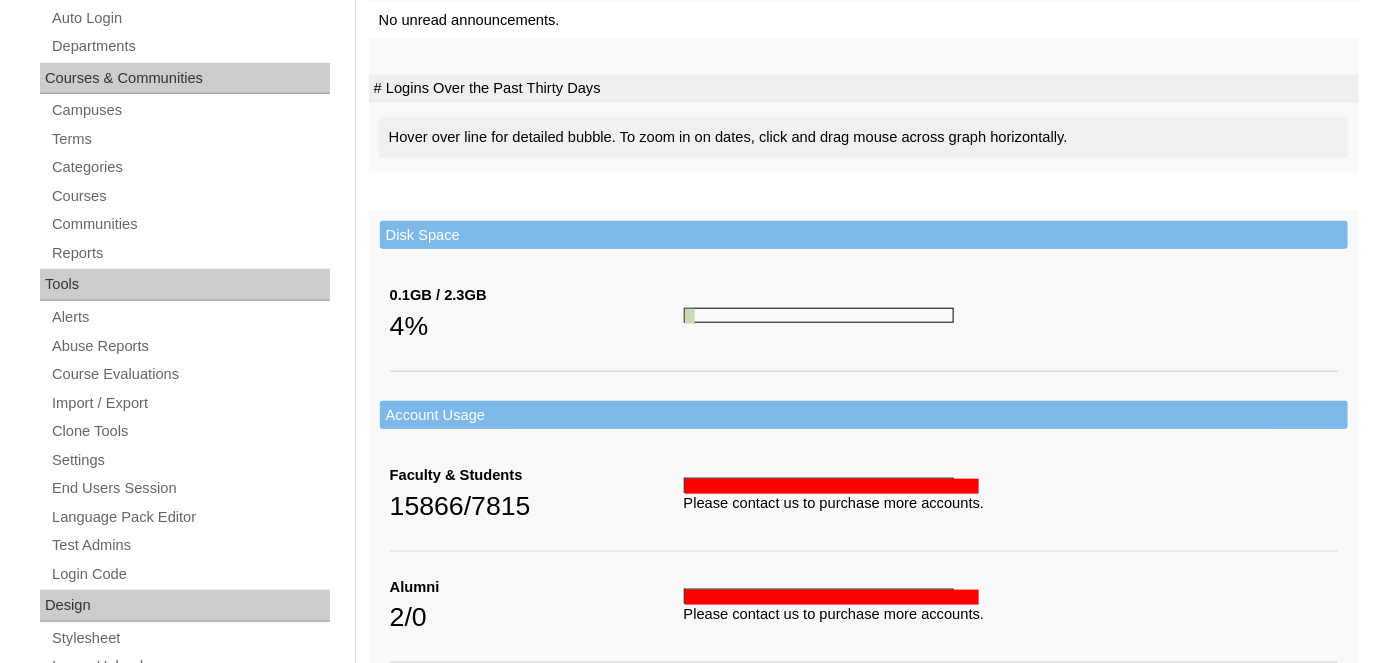 click on "Please contact us to purchase more accounts." at bounding box center (1011, 503) 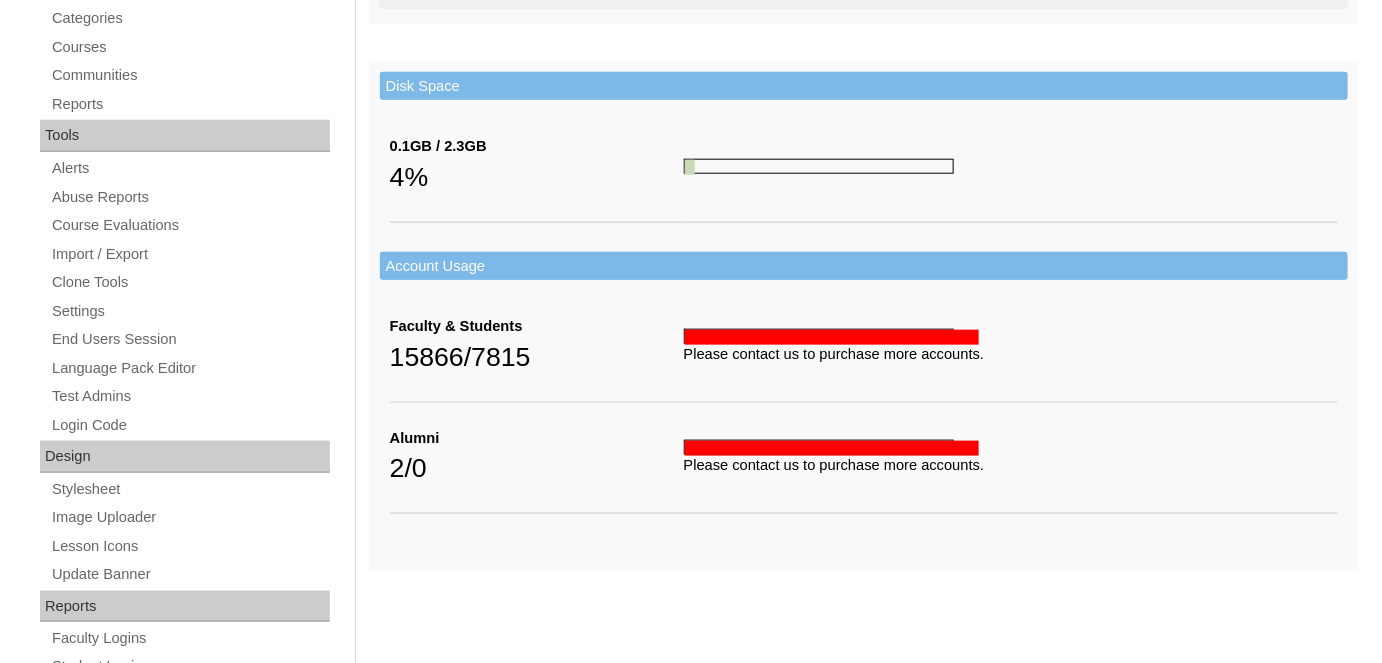 scroll, scrollTop: 600, scrollLeft: 0, axis: vertical 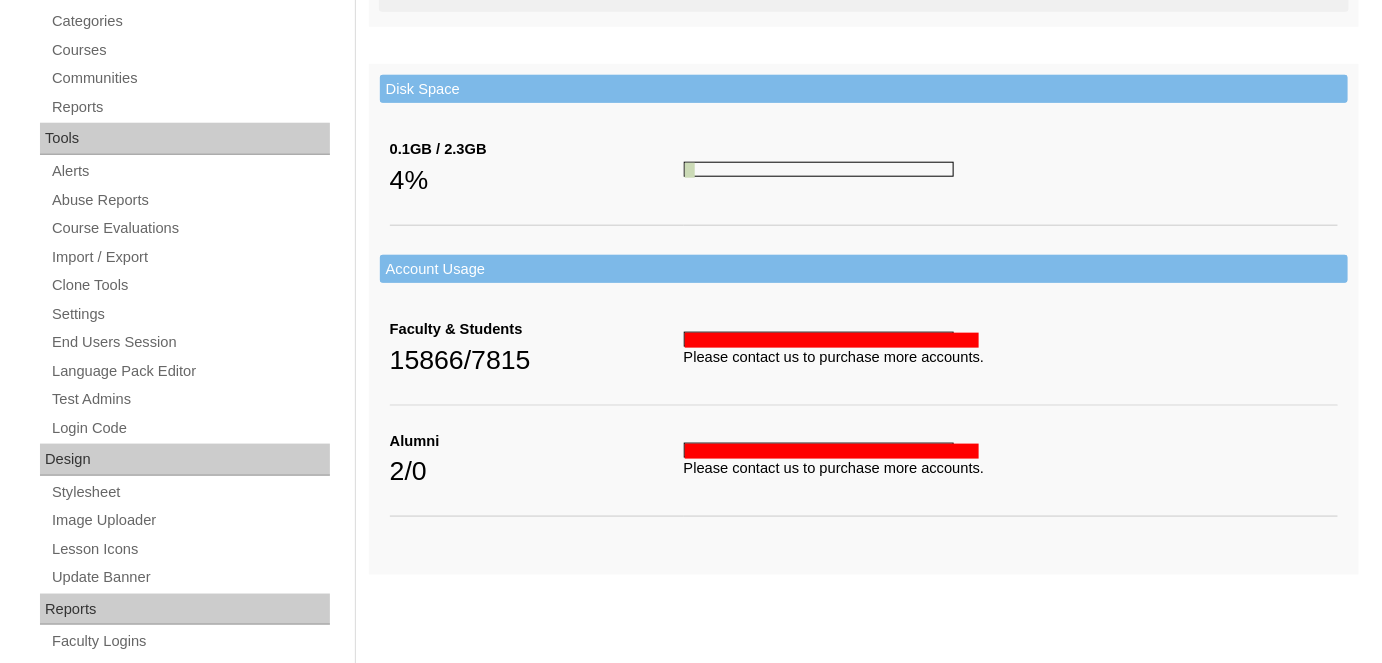 click on "Alumni" at bounding box center [537, 441] 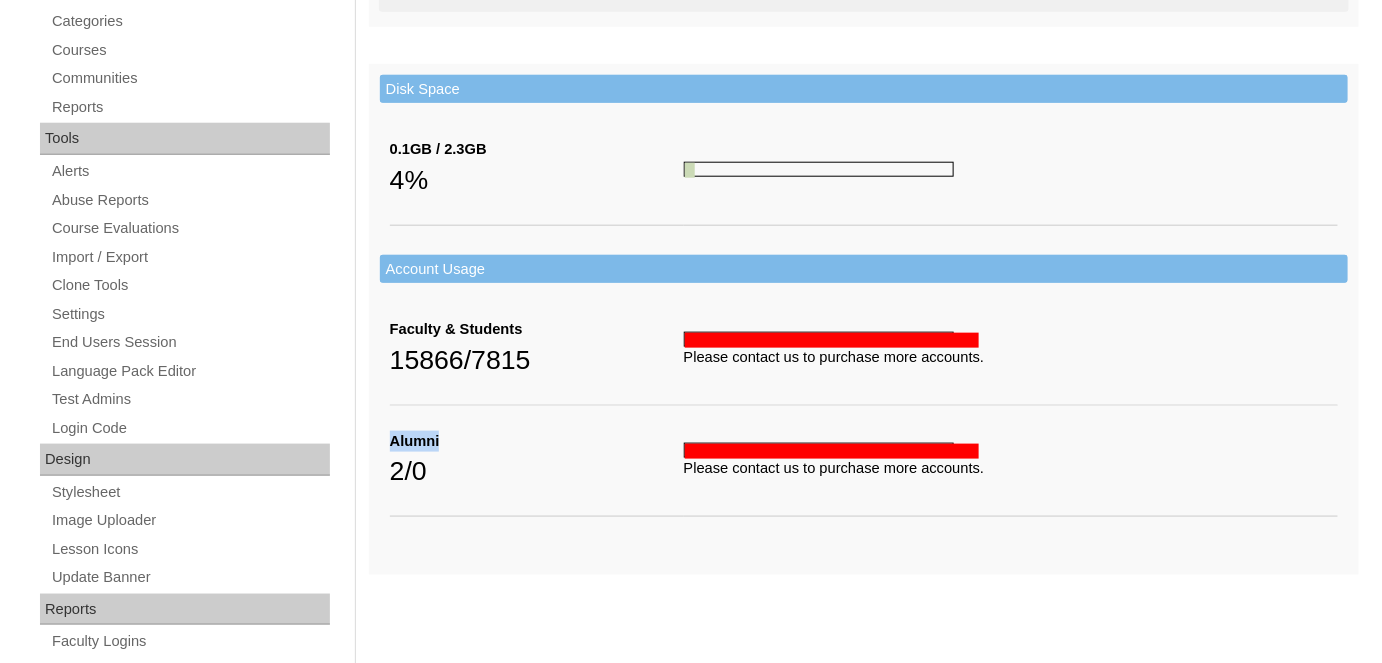 click on "Alumni" at bounding box center (537, 441) 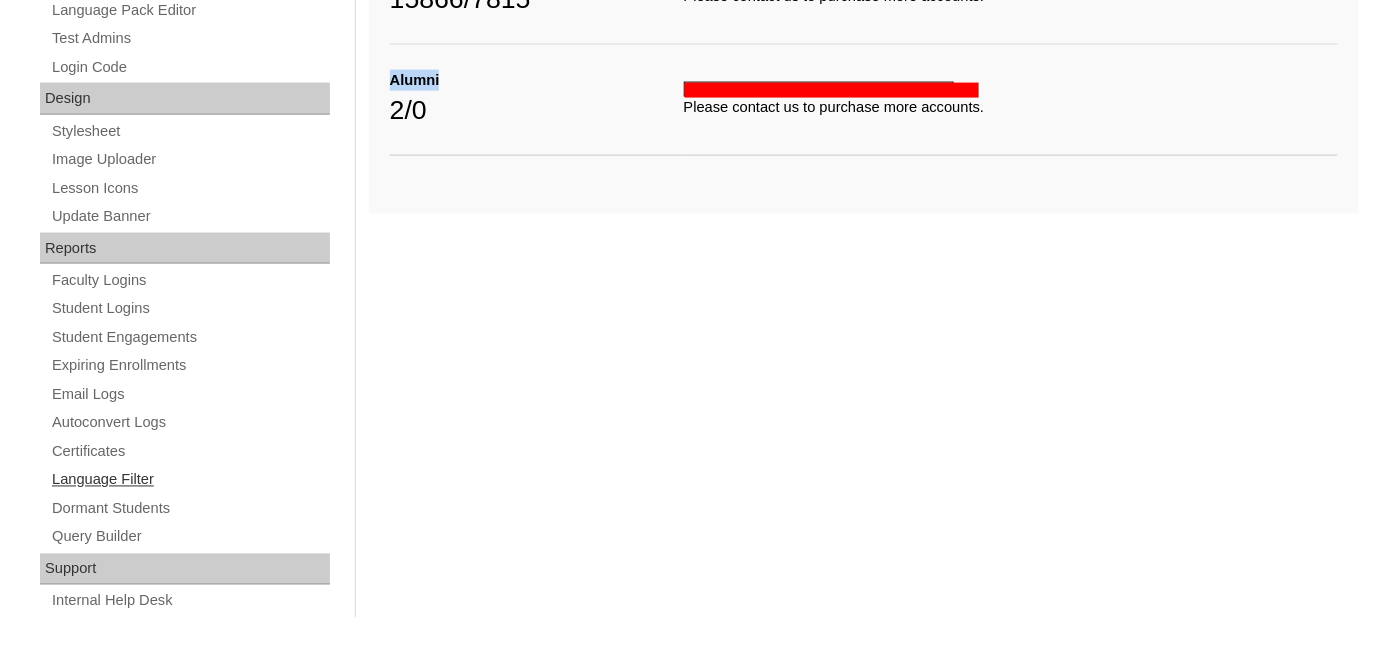 scroll, scrollTop: 963, scrollLeft: 0, axis: vertical 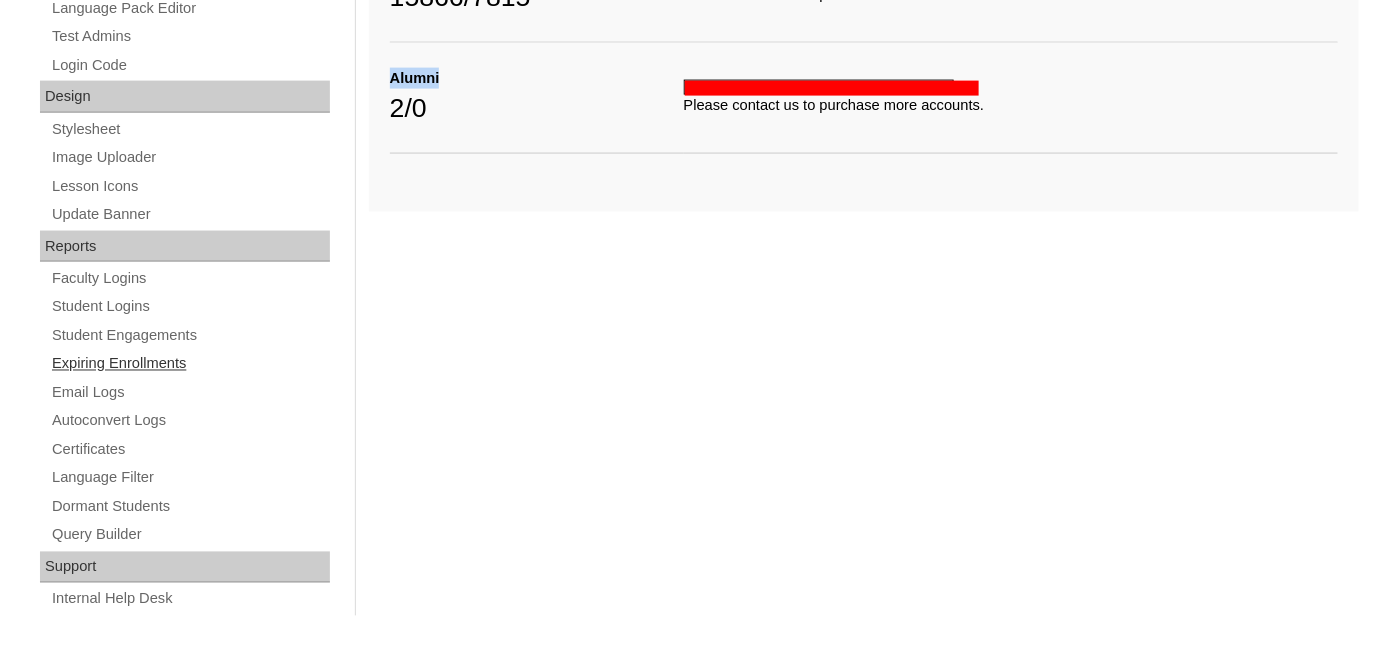 click on "Expiring Enrollments" at bounding box center [190, 364] 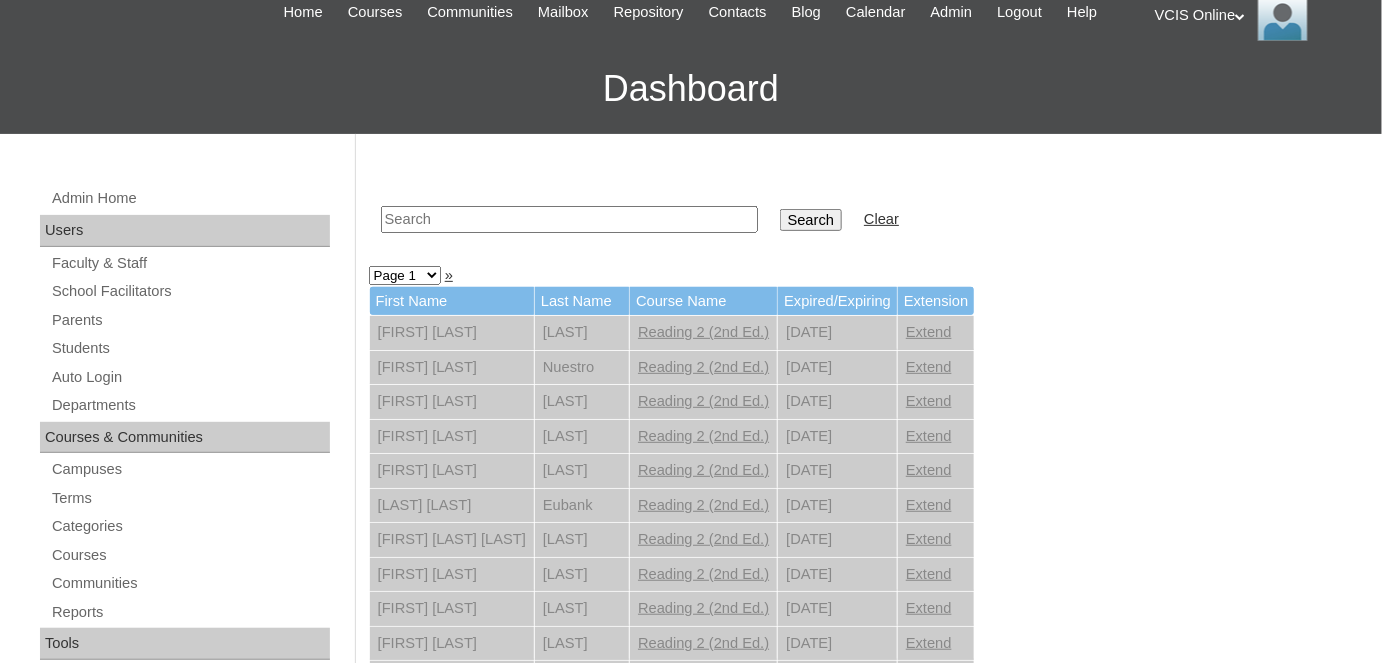 scroll, scrollTop: 90, scrollLeft: 0, axis: vertical 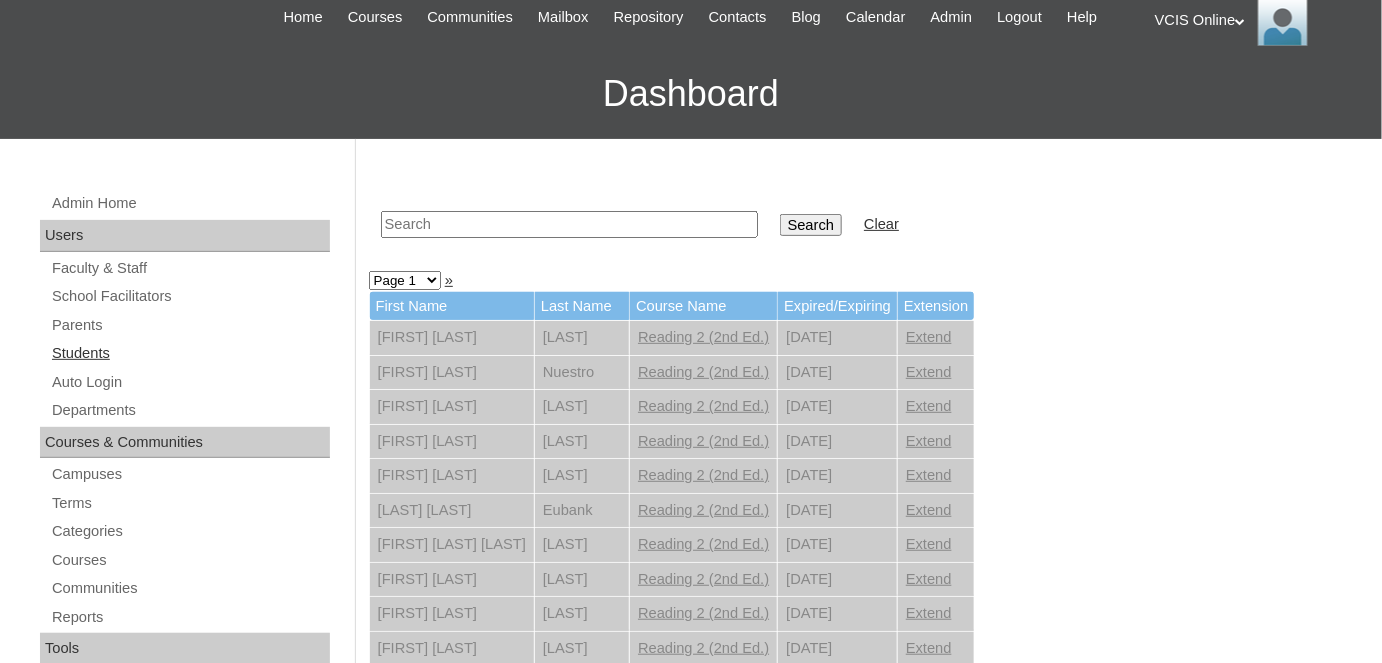 click on "Students" at bounding box center (190, 353) 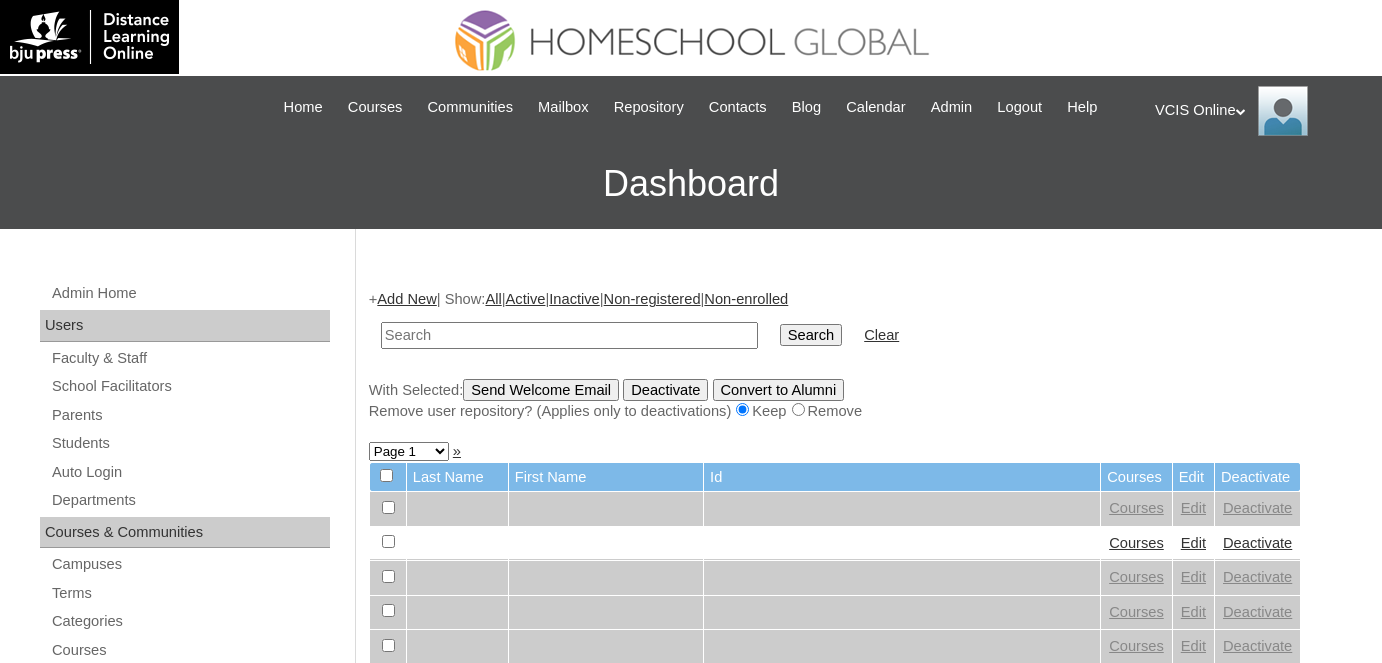 scroll, scrollTop: 0, scrollLeft: 0, axis: both 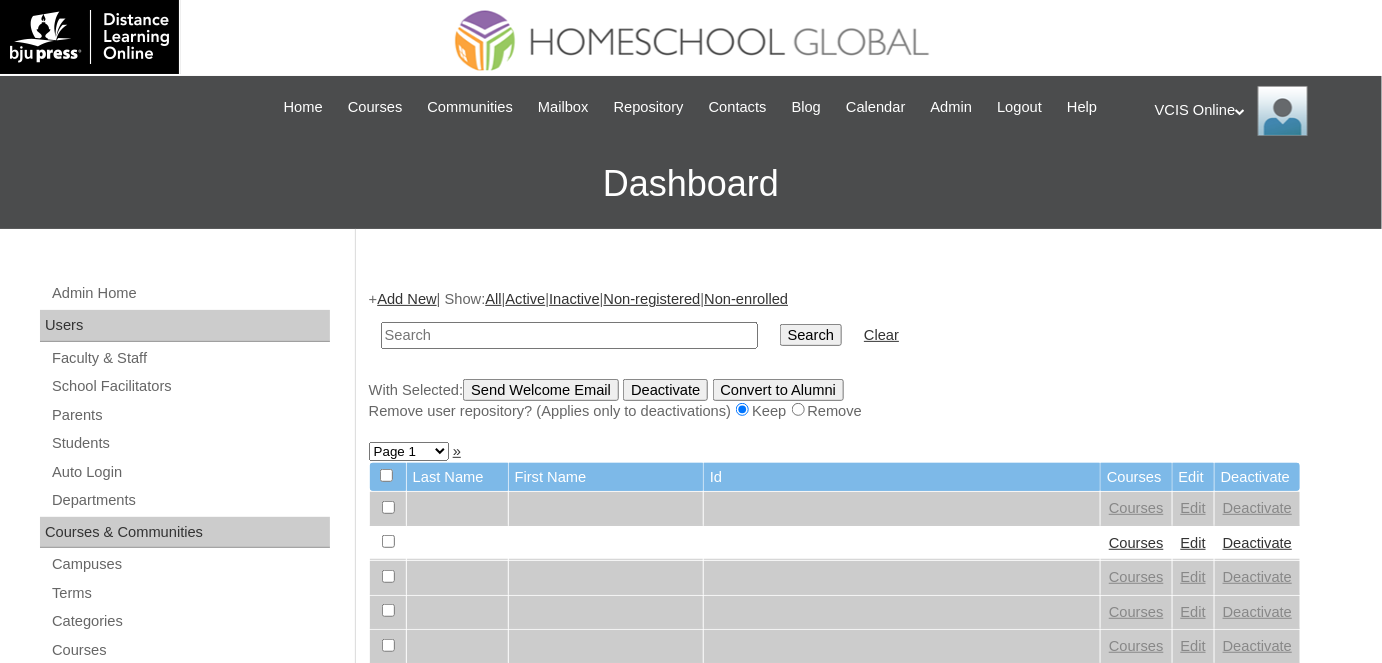 click on "Non-registered" at bounding box center (652, 299) 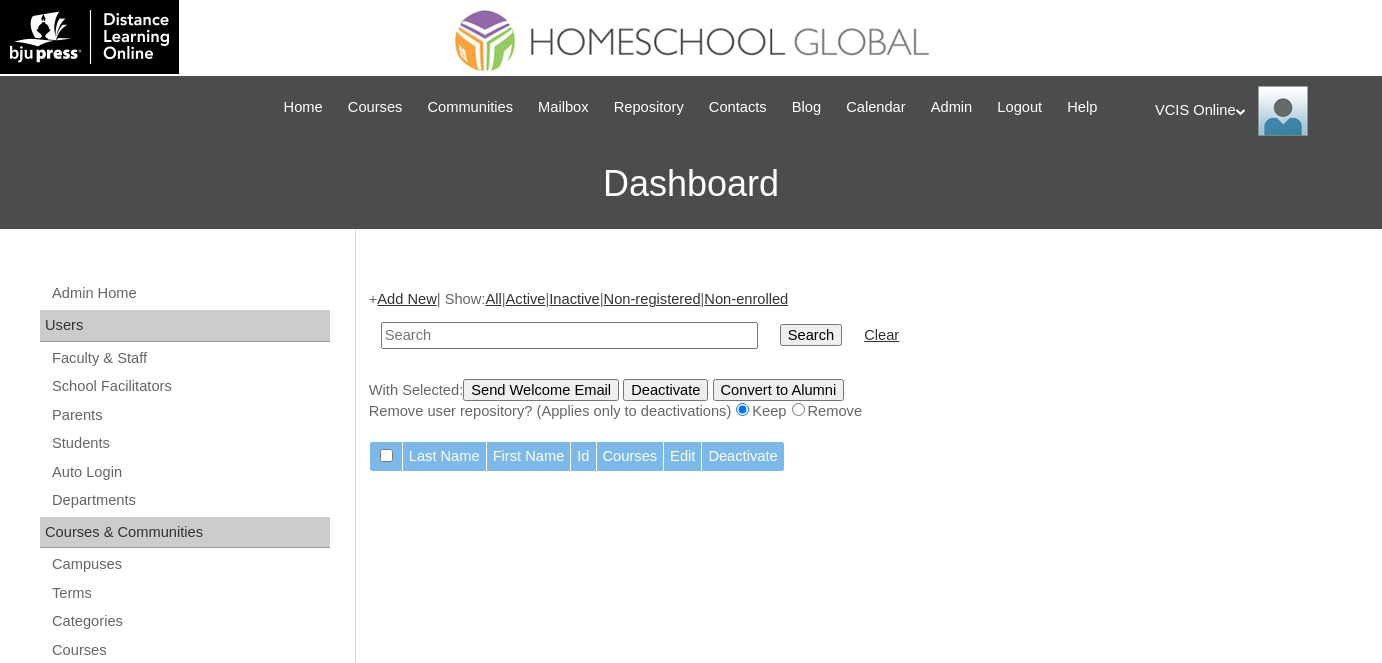 scroll, scrollTop: 0, scrollLeft: 0, axis: both 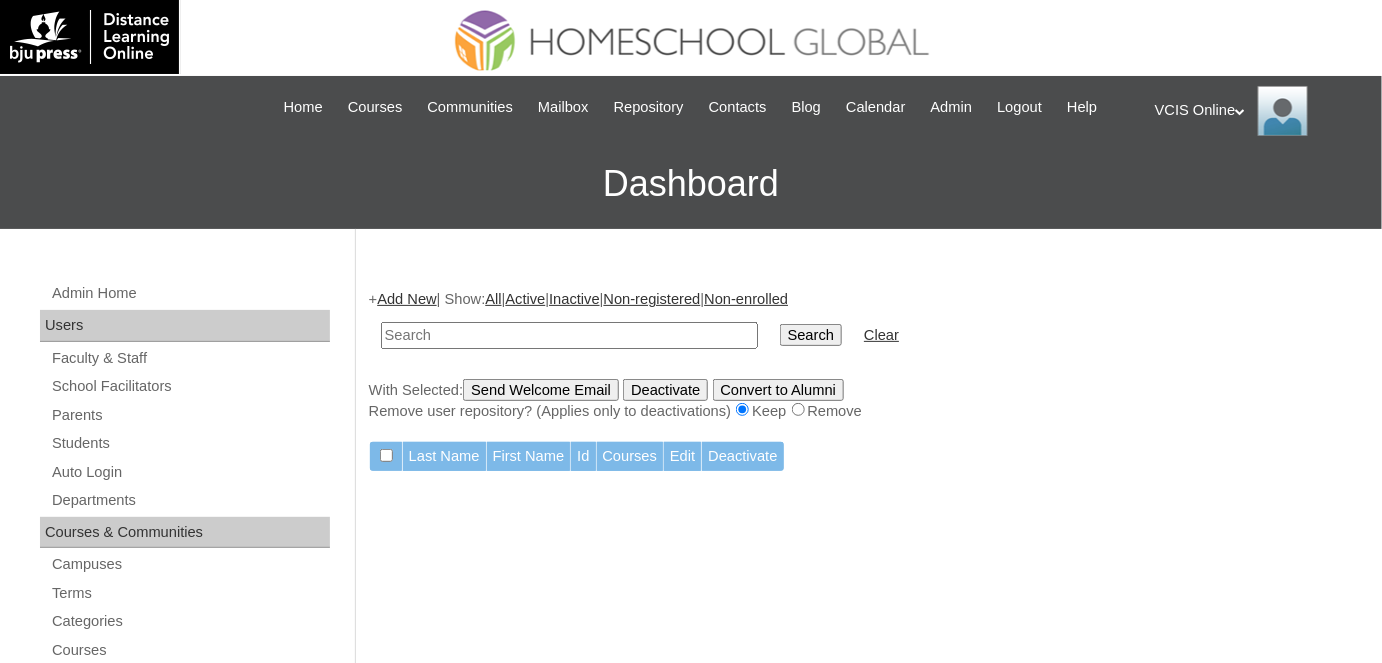 click on "Active" at bounding box center (526, 299) 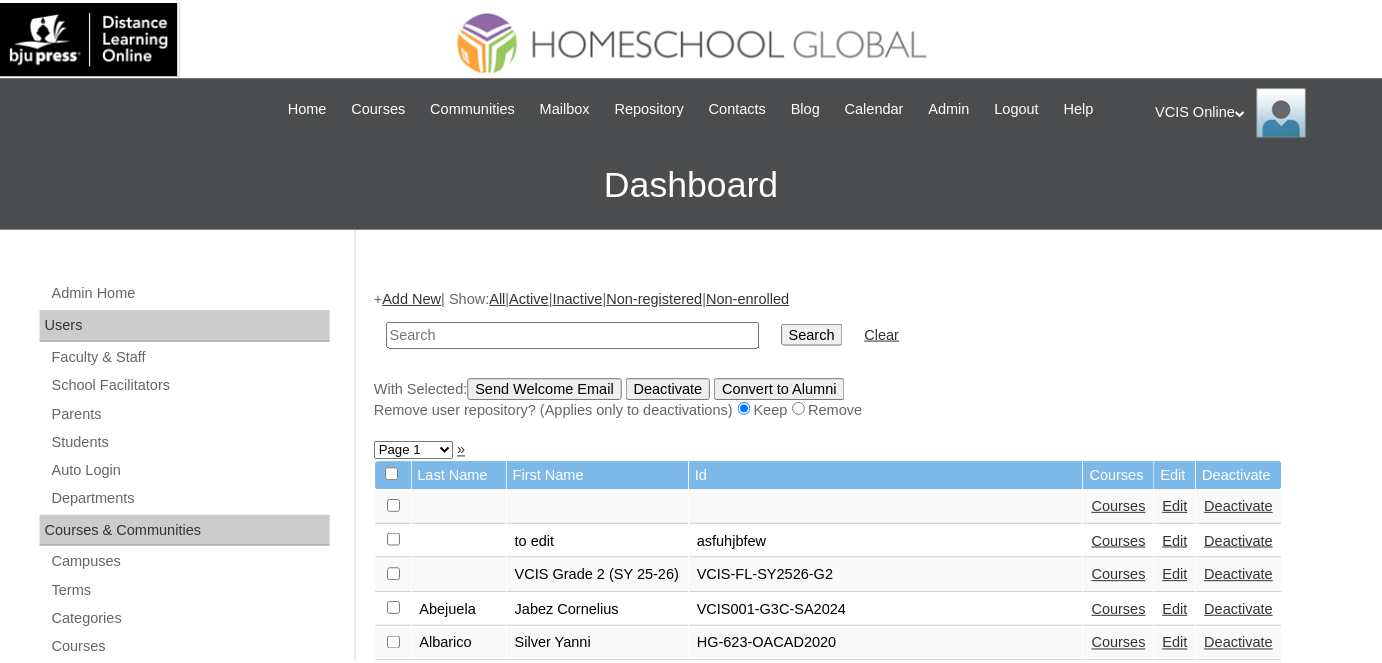 scroll, scrollTop: 0, scrollLeft: 0, axis: both 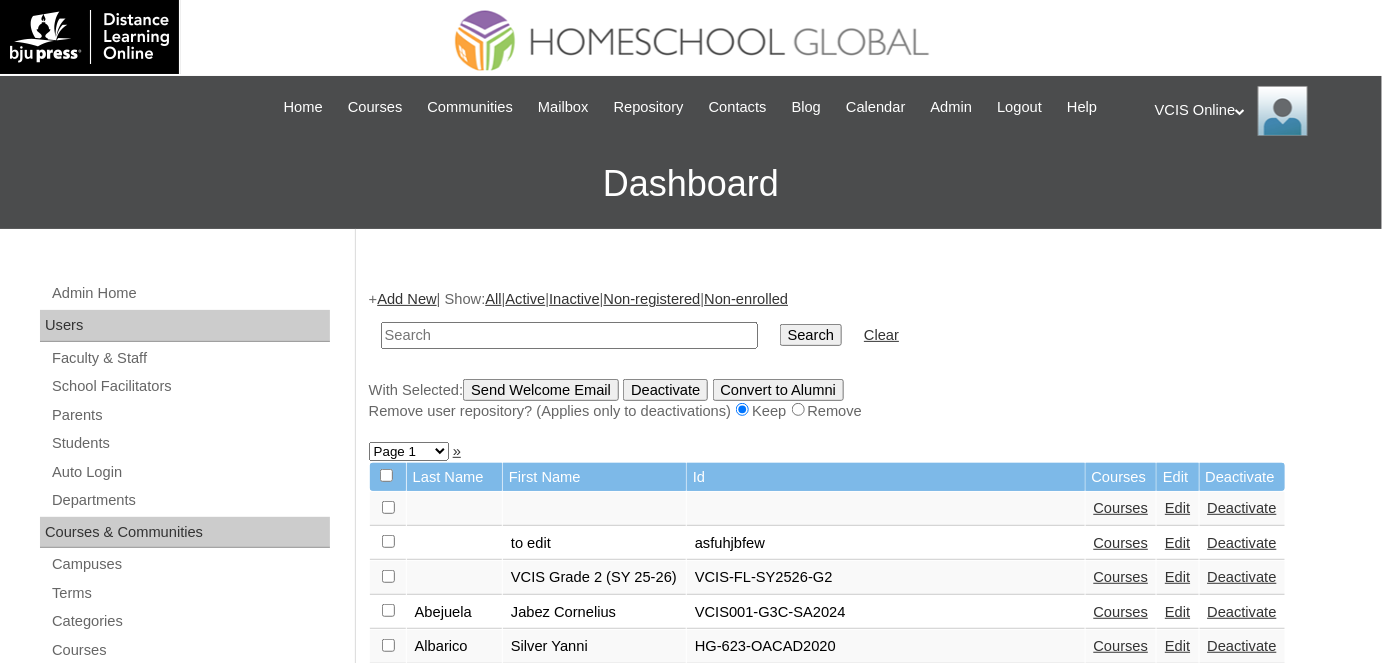 click on "+  Add New  |
Show:
All
|  Active
|  Inactive
|  Non-registered
|  Non-enrolled
Search Clear
With Selected:
Send Welcome Email
Deactivate
Convert to Alumni
Remove user repository? (Applies only to deactivations)		  Keep
Remove" at bounding box center (864, 355) 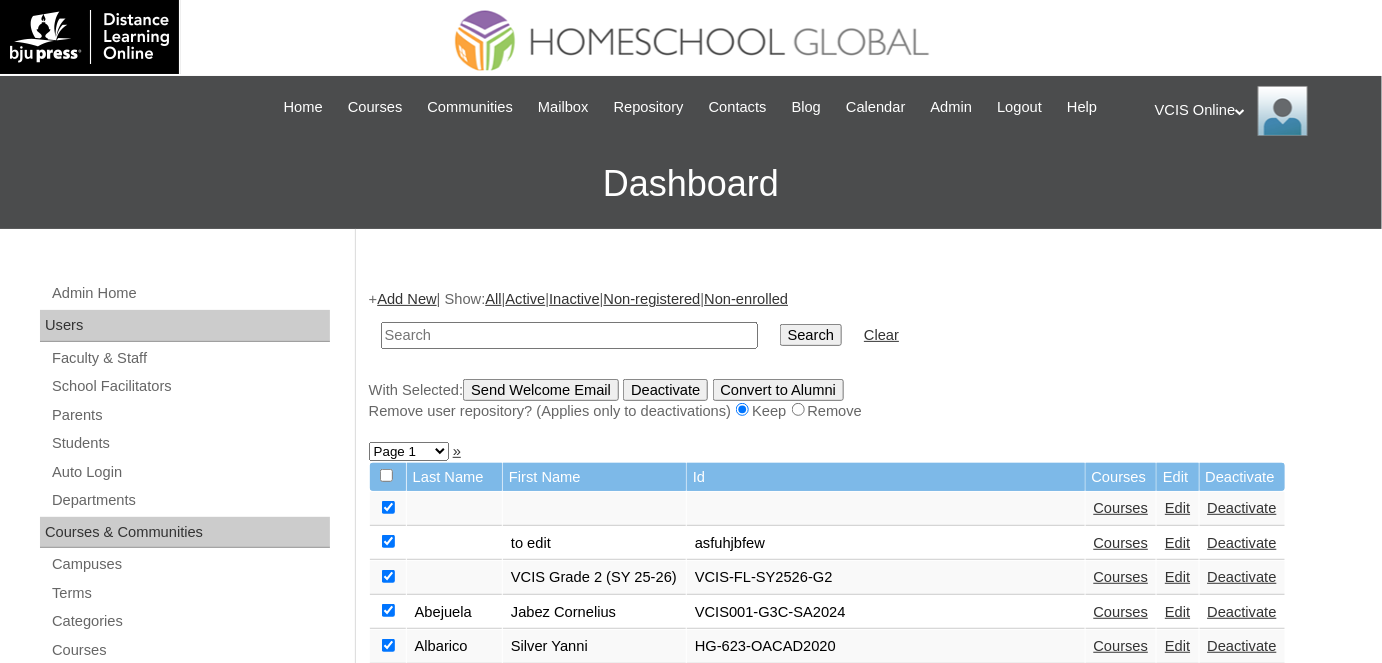 checkbox on "true" 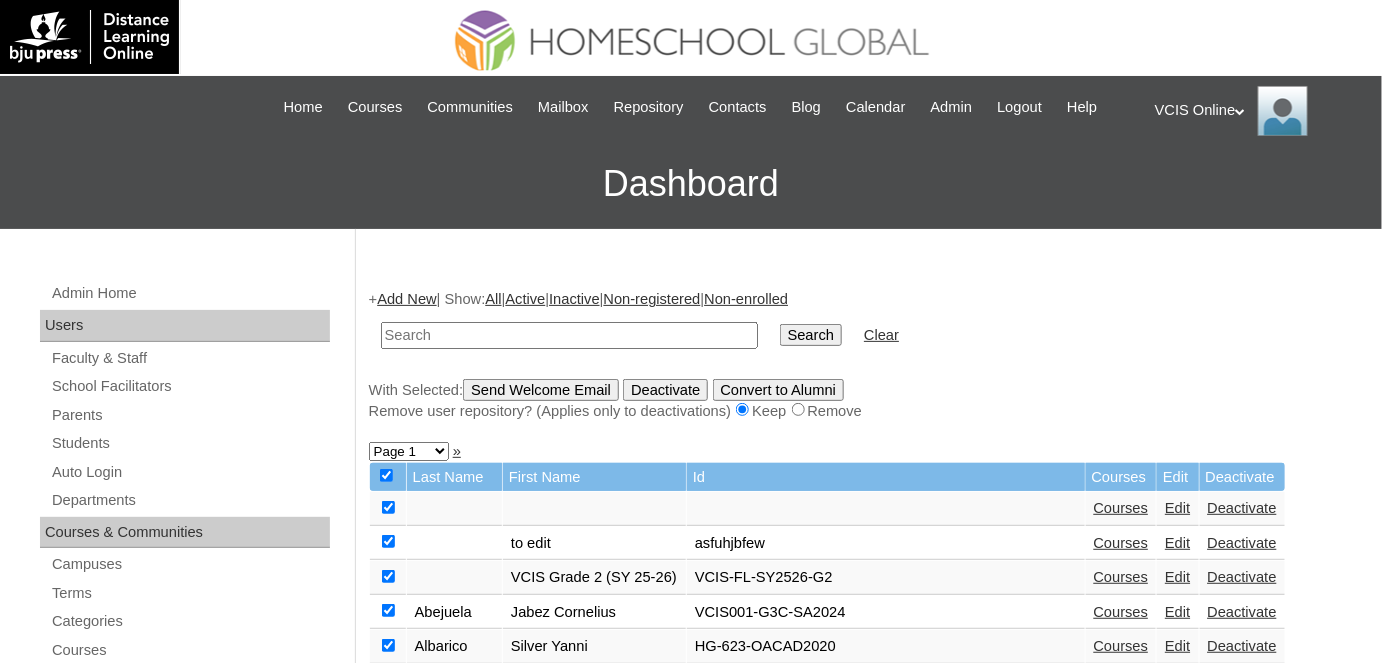 checkbox on "true" 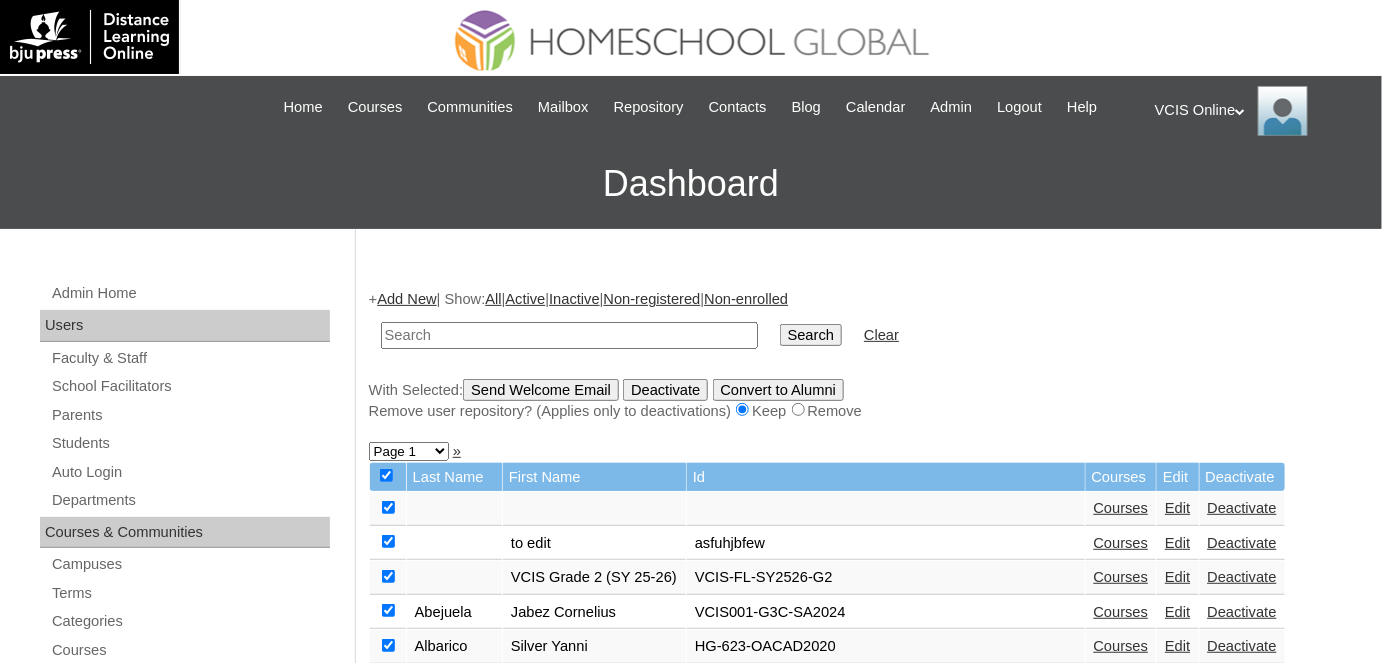 click on "Deactivate" at bounding box center [665, 390] 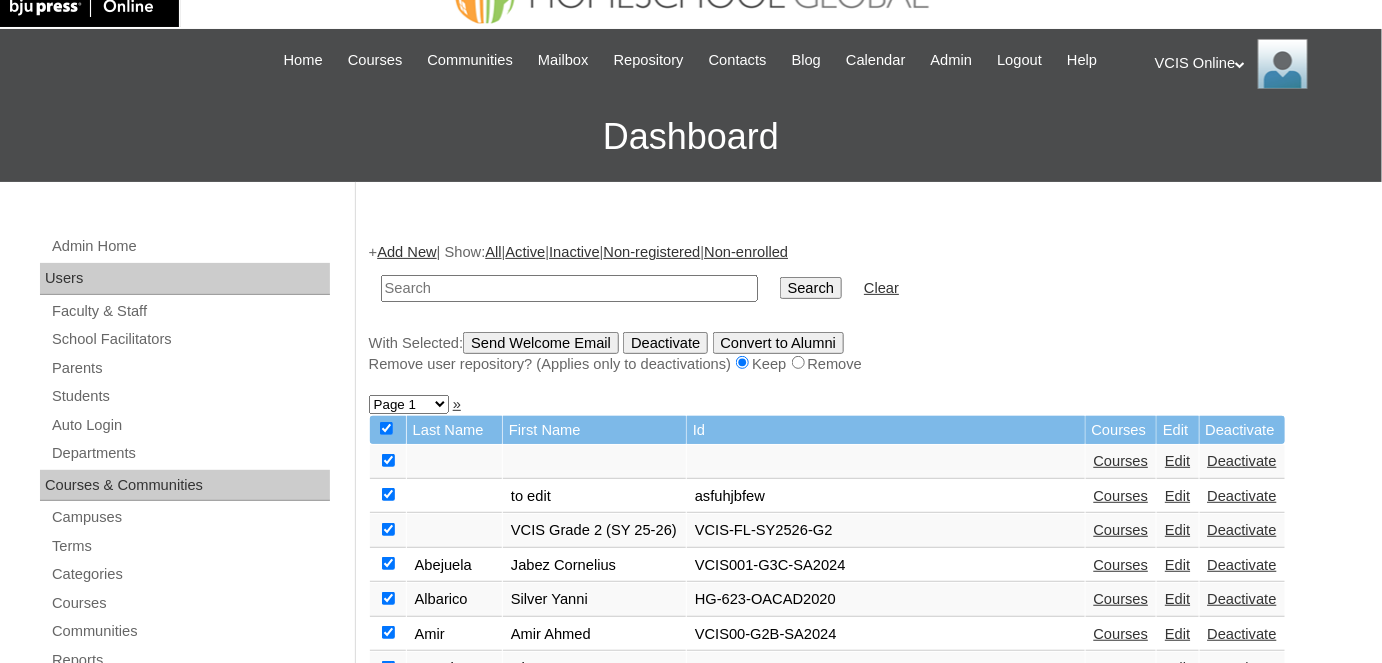 scroll, scrollTop: 90, scrollLeft: 0, axis: vertical 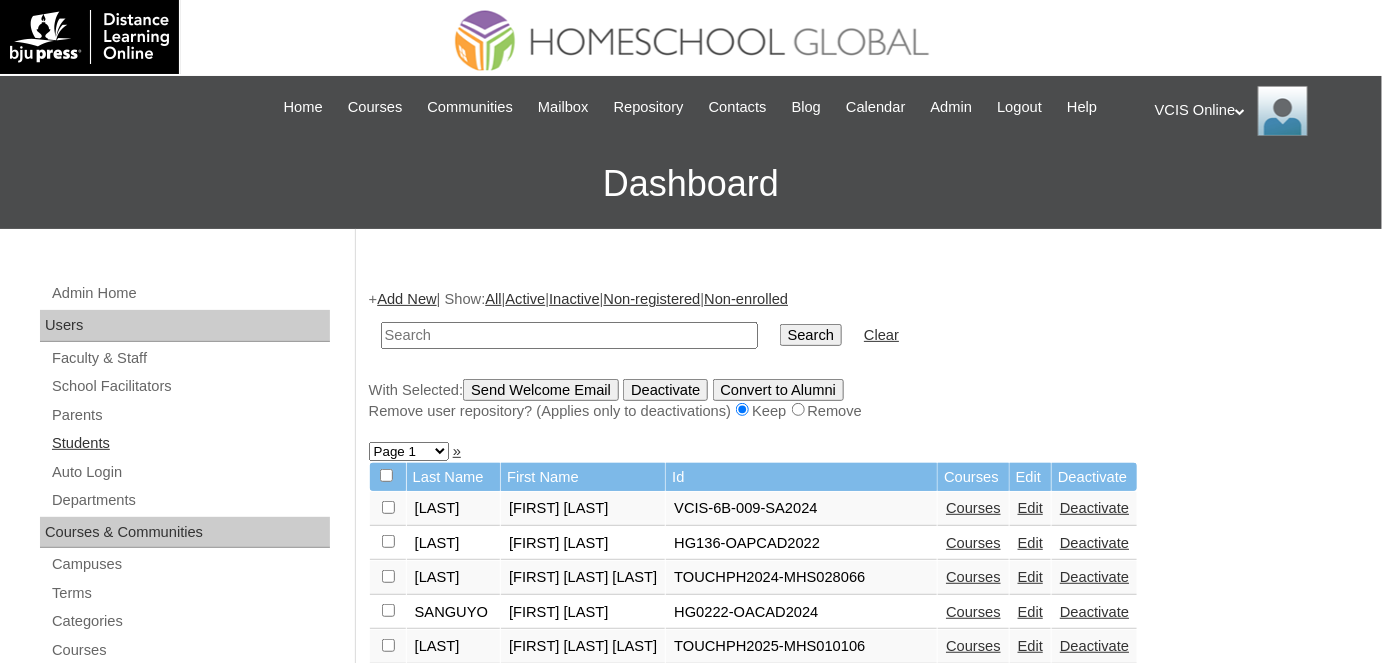 click on "Students" at bounding box center (190, 443) 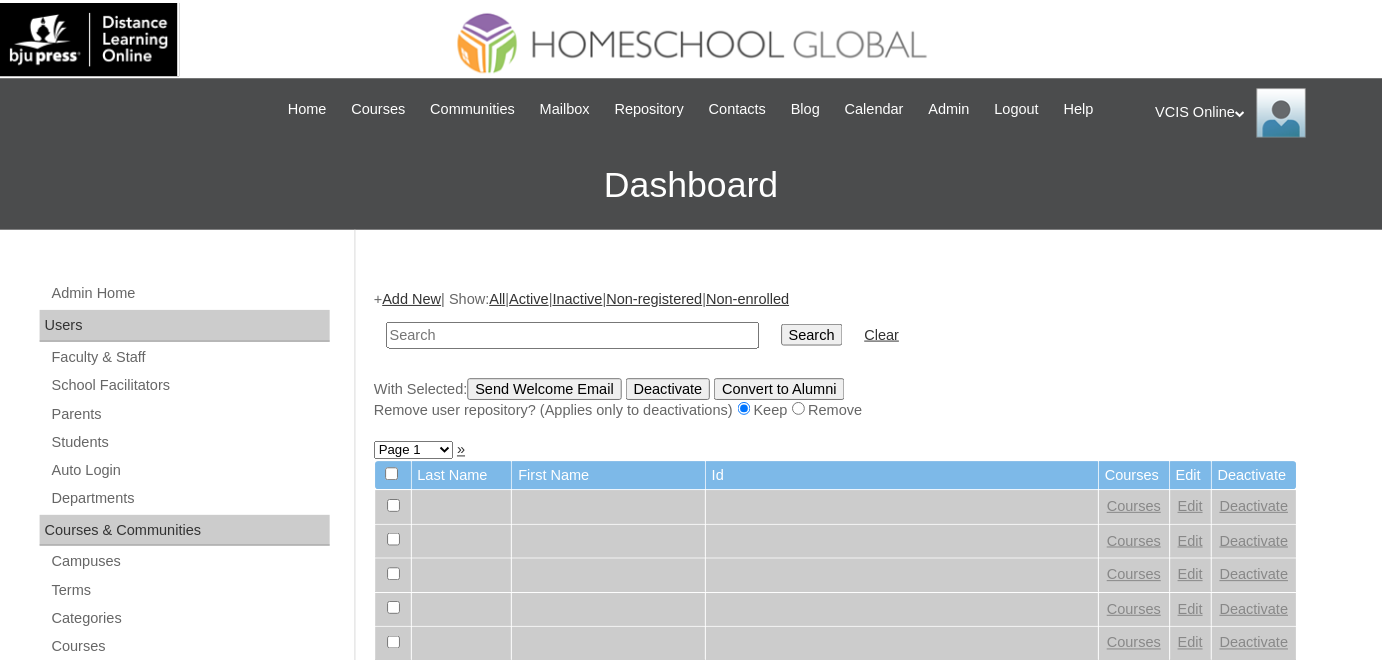 scroll, scrollTop: 0, scrollLeft: 0, axis: both 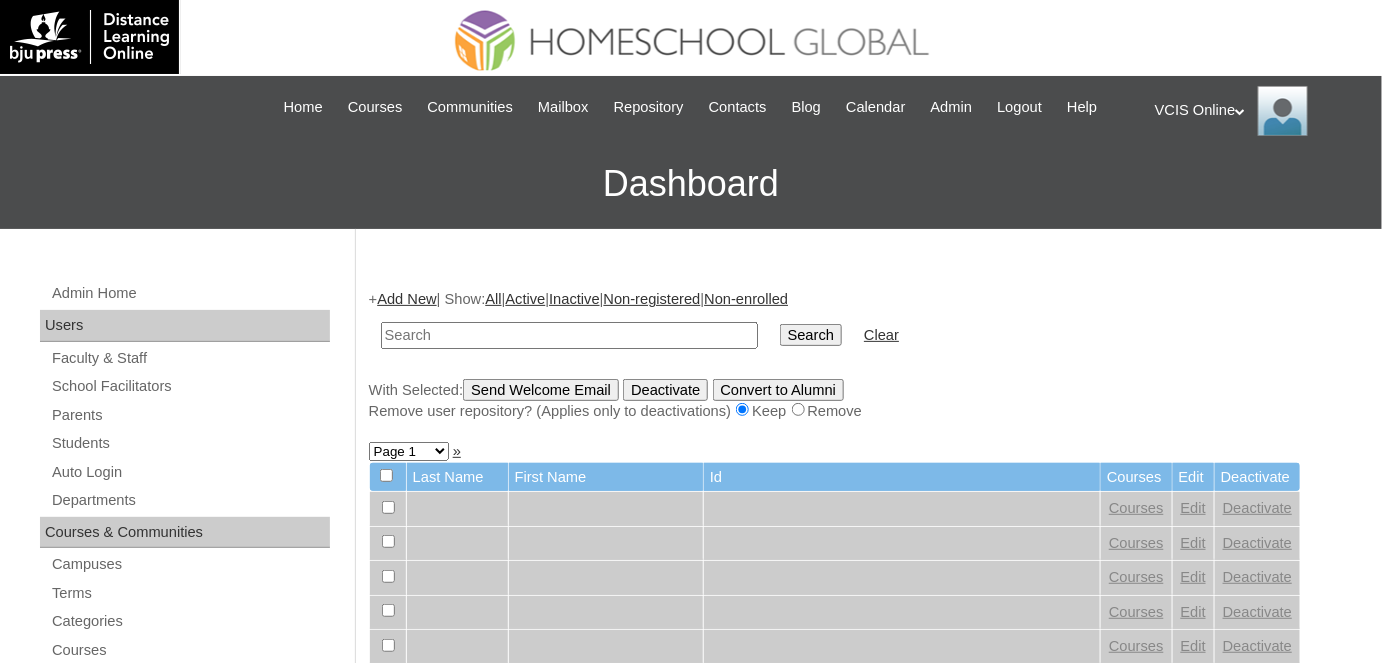 click at bounding box center [569, 335] 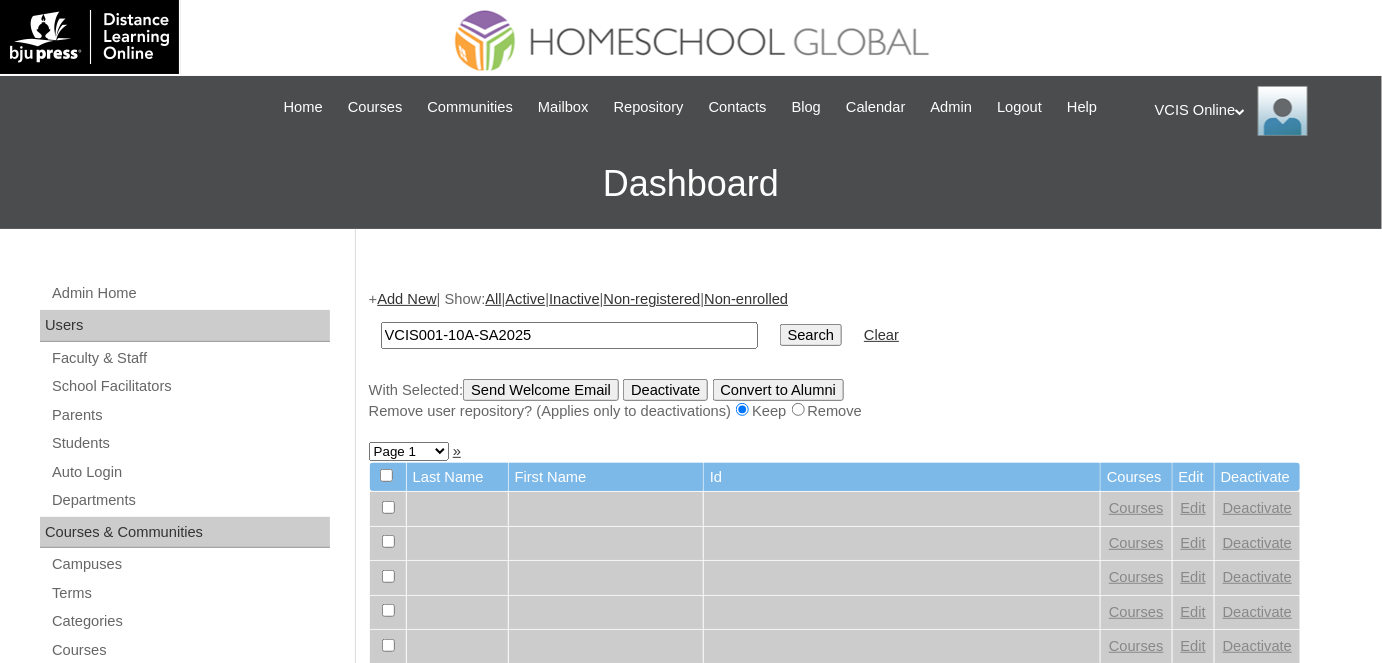 type on "VCIS001-10A-SA2025" 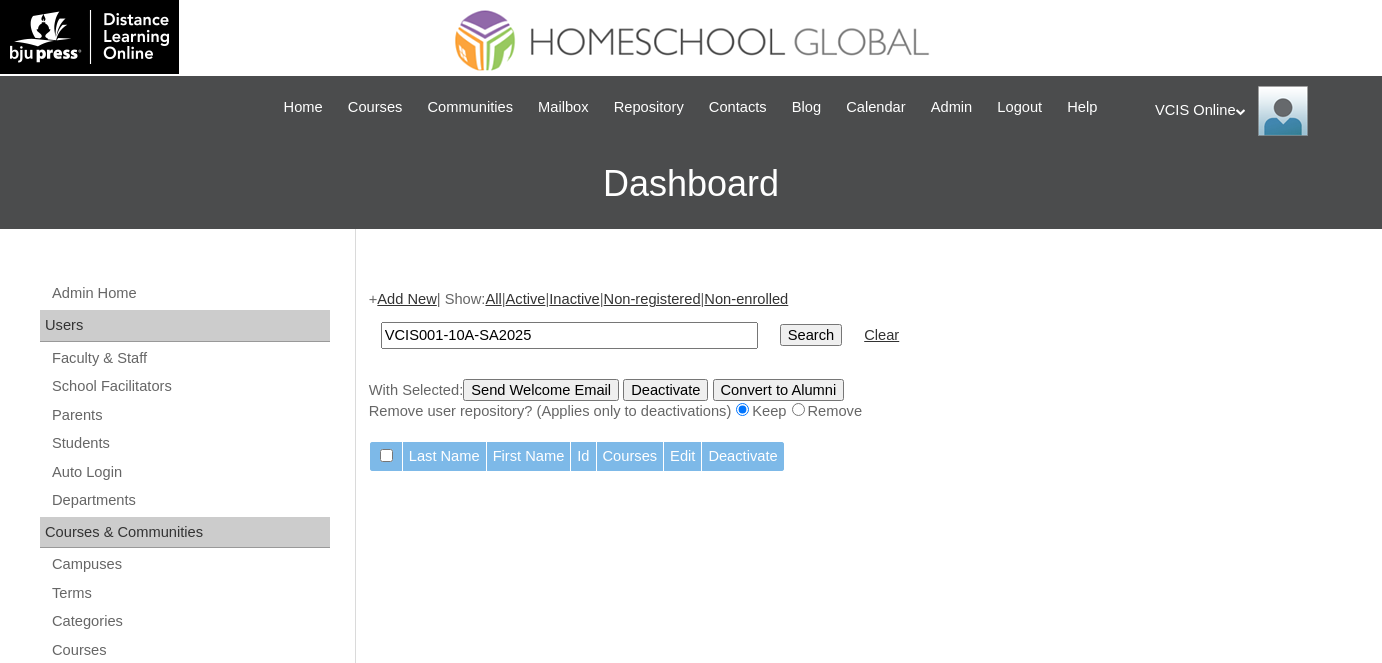scroll, scrollTop: 0, scrollLeft: 0, axis: both 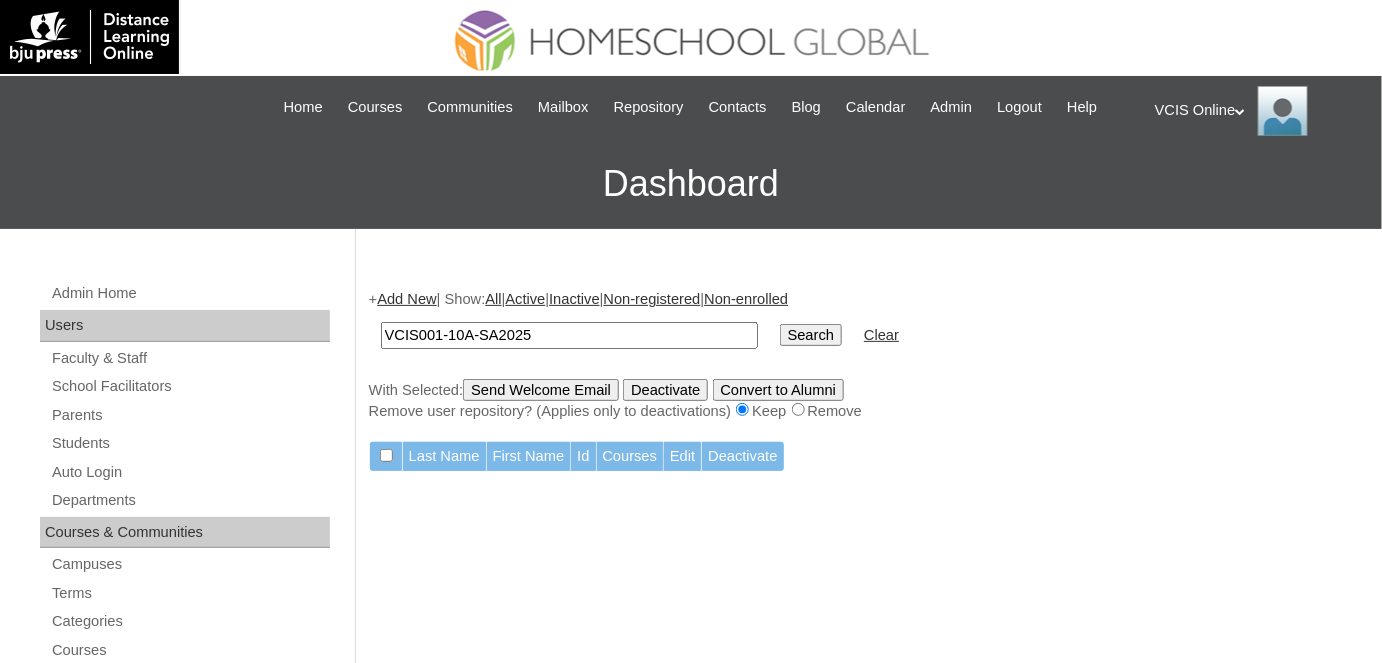 click on "Search" at bounding box center (811, 335) 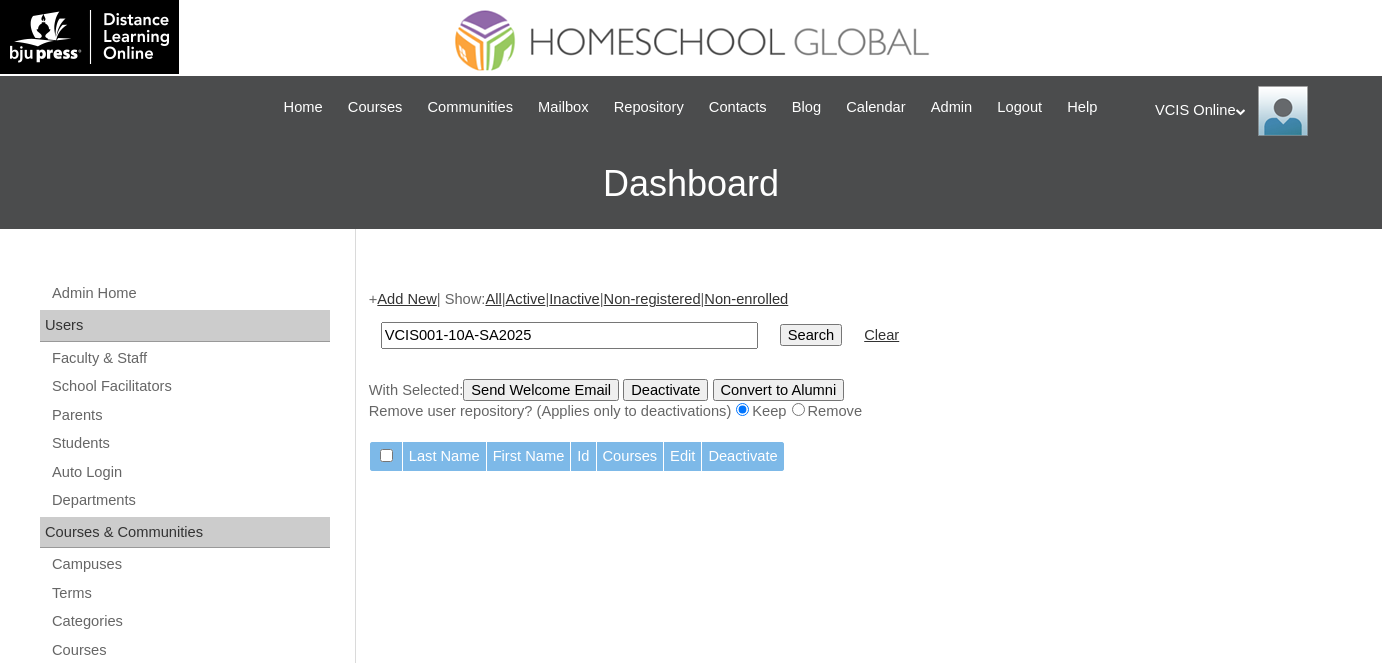 scroll, scrollTop: 0, scrollLeft: 0, axis: both 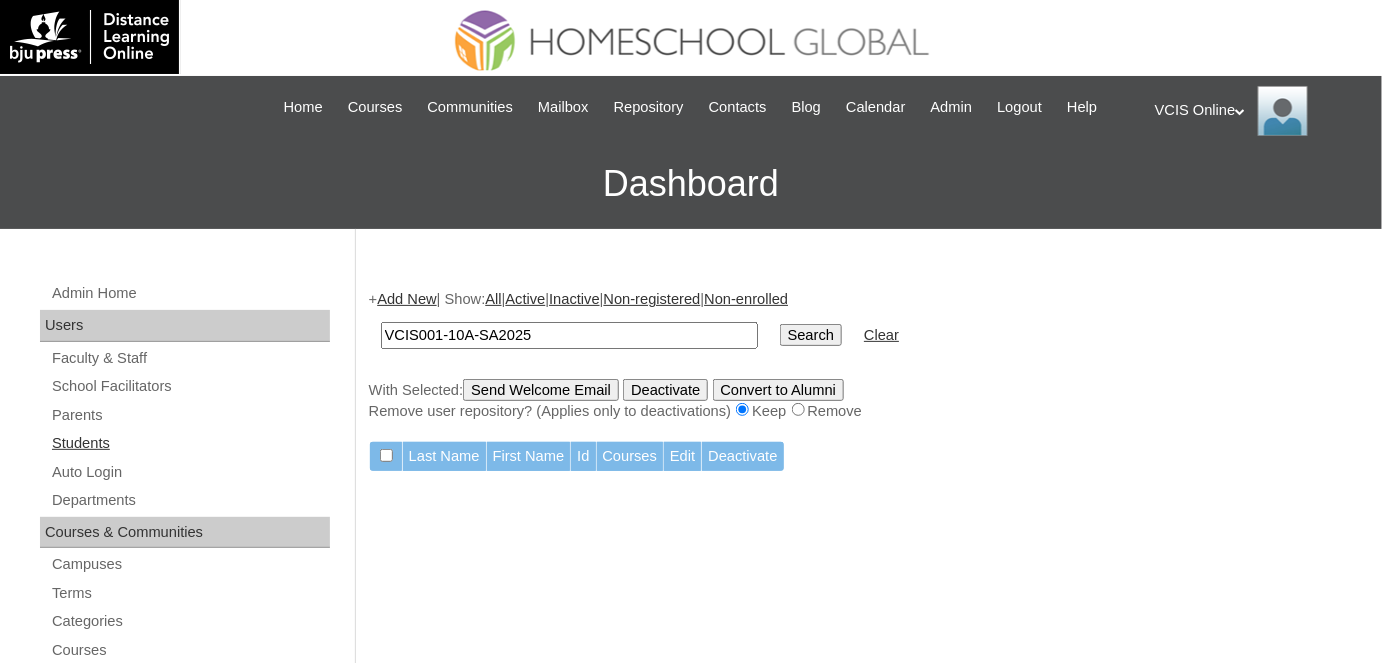 click on "Students" at bounding box center (190, 443) 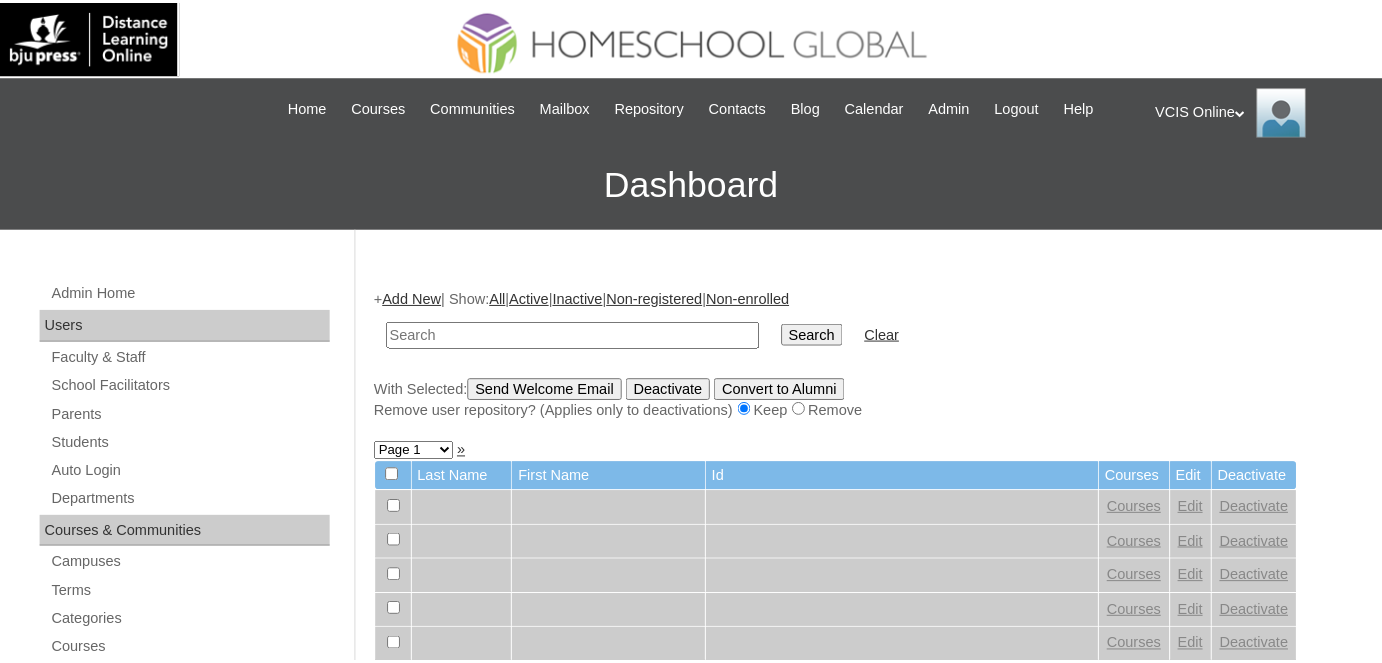 scroll, scrollTop: 0, scrollLeft: 0, axis: both 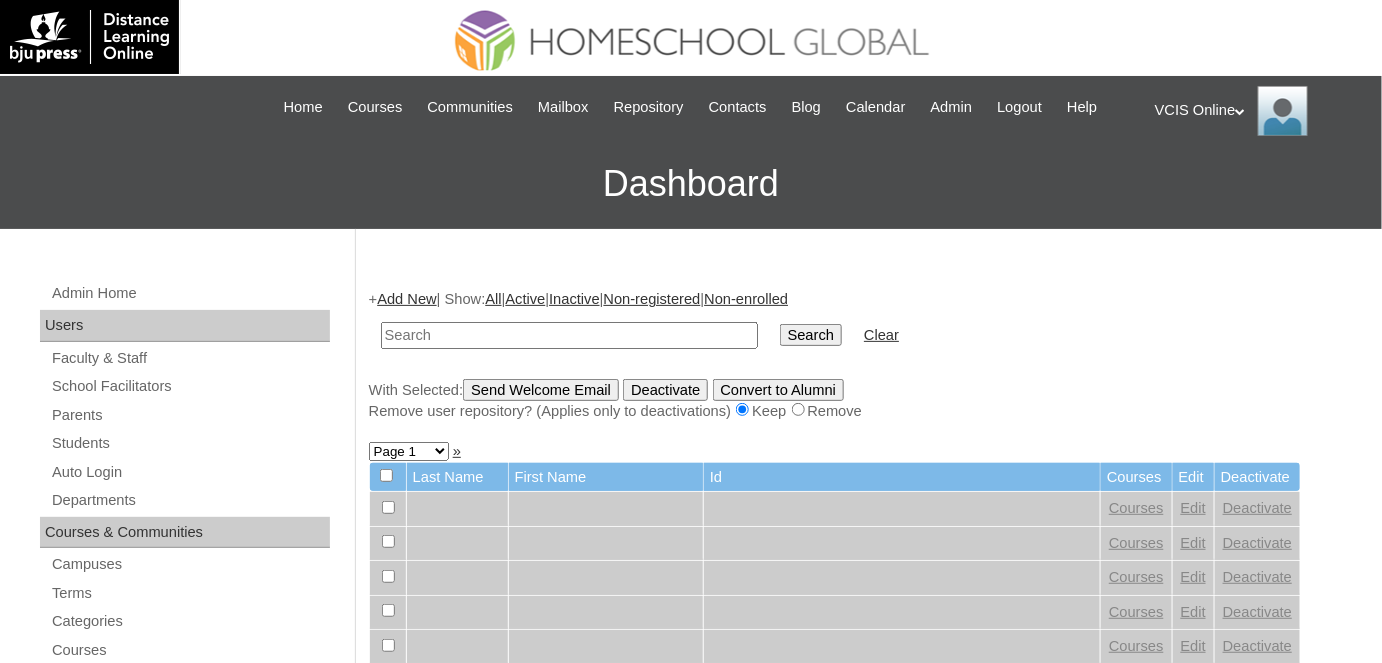 click at bounding box center (569, 335) 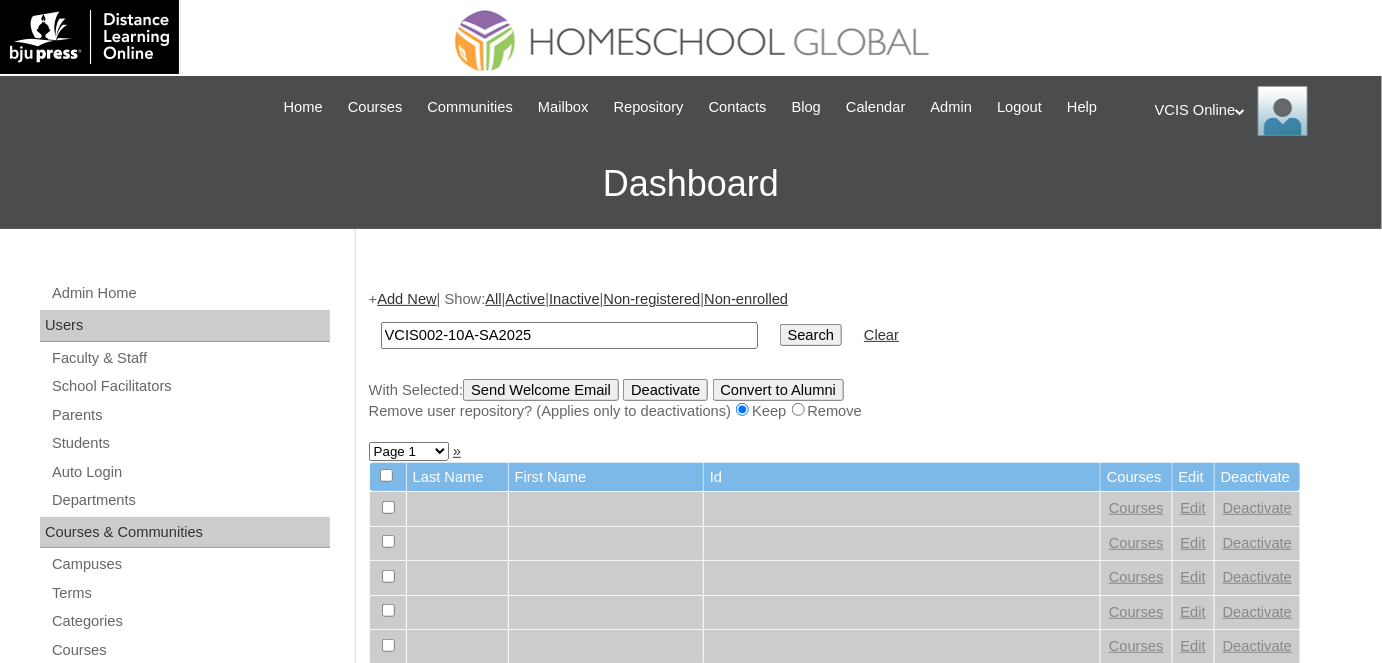 type on "VCIS002-10A-SA2025" 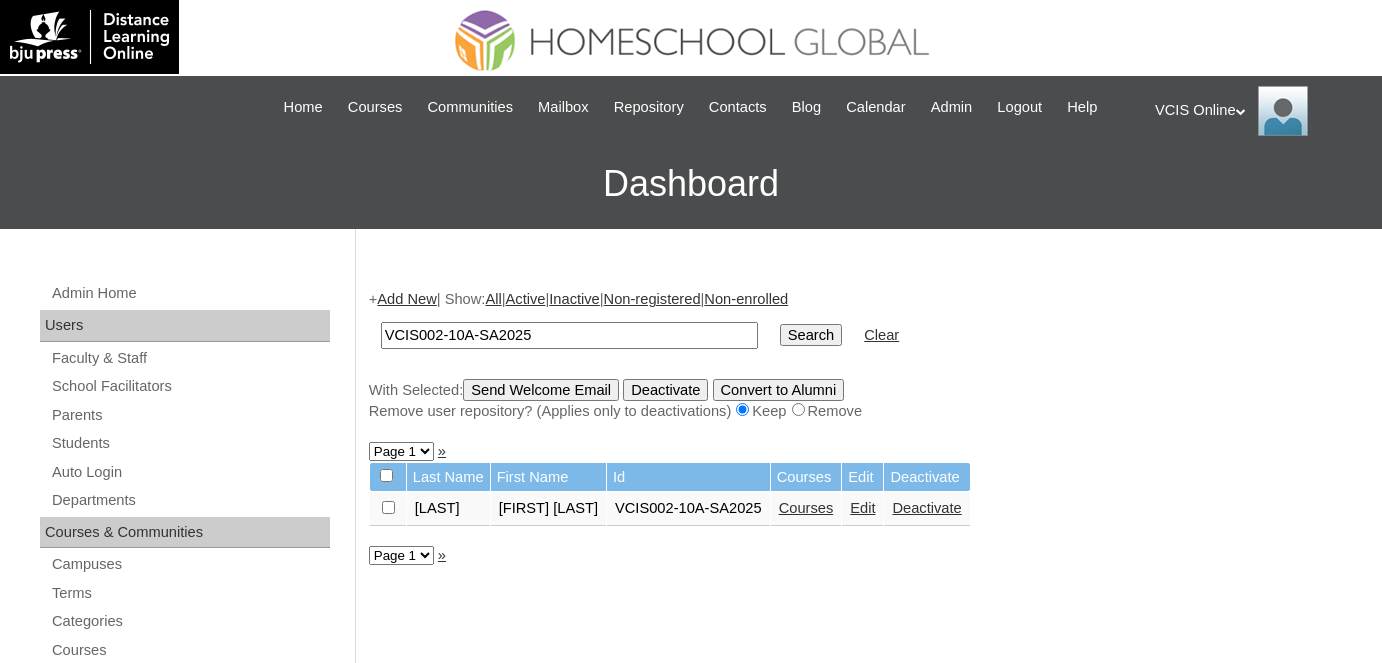 scroll, scrollTop: 0, scrollLeft: 0, axis: both 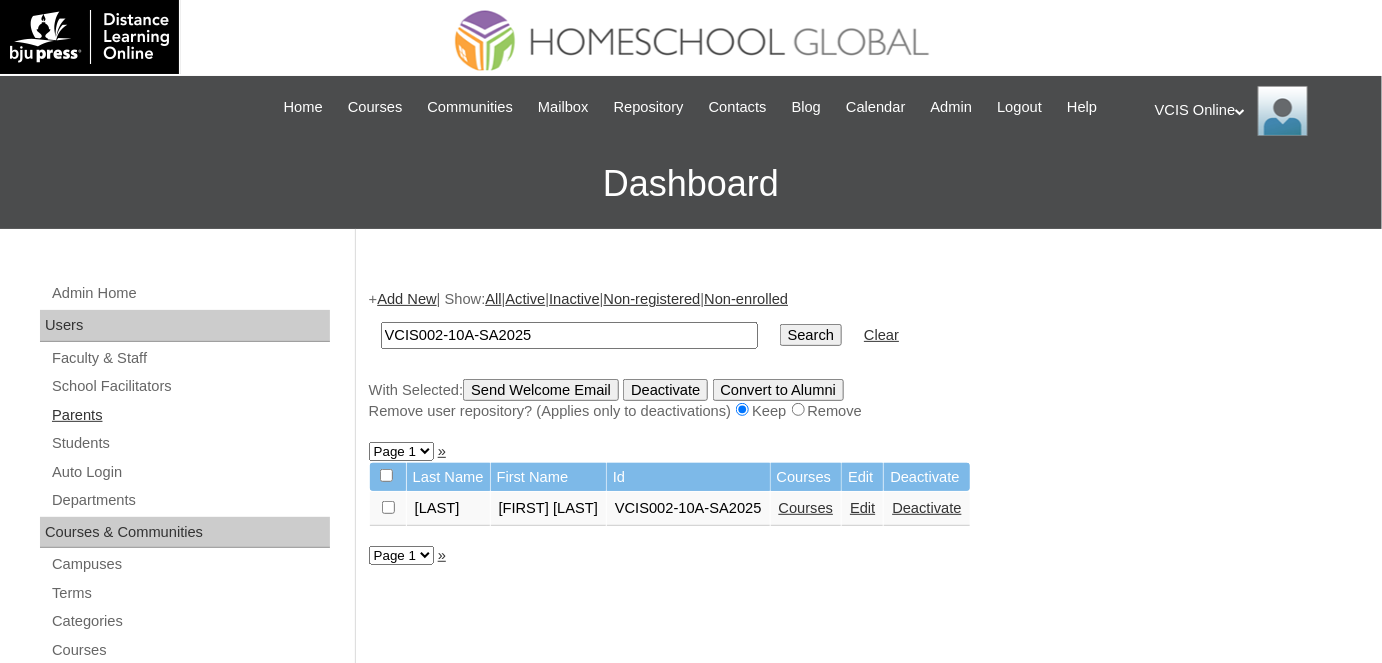 click on "Parents" at bounding box center [190, 415] 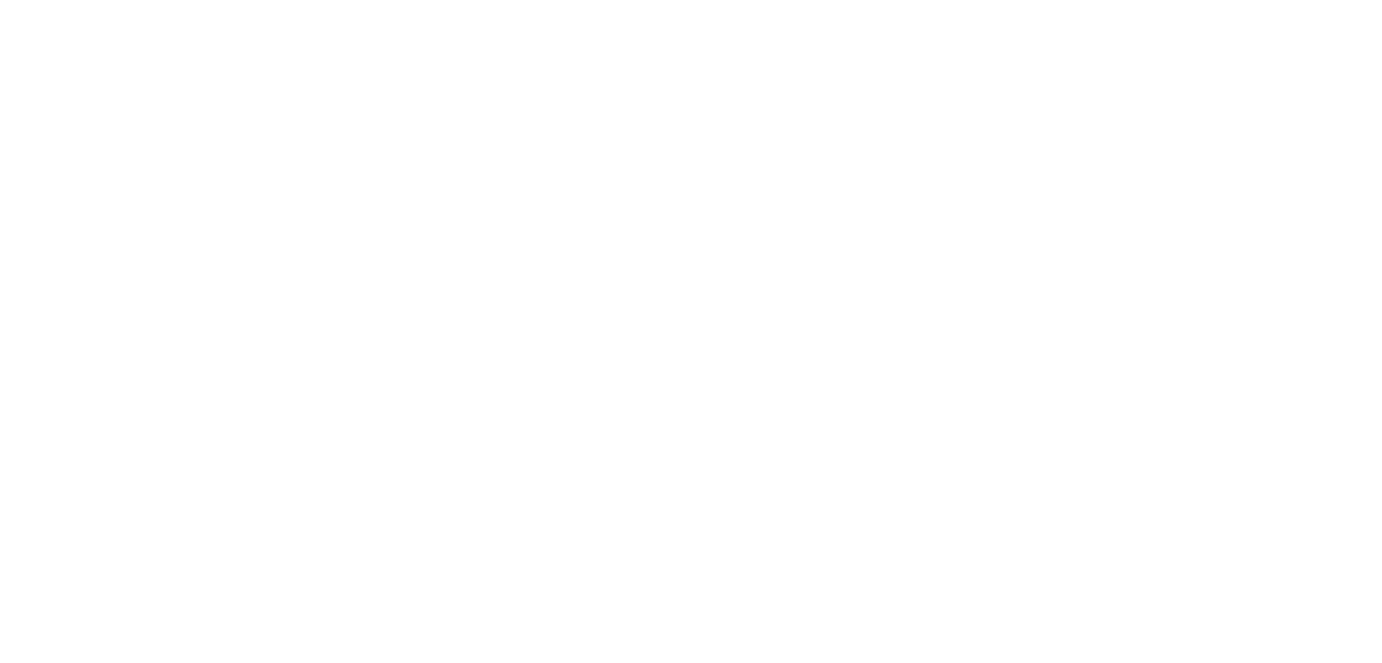 scroll, scrollTop: 0, scrollLeft: 0, axis: both 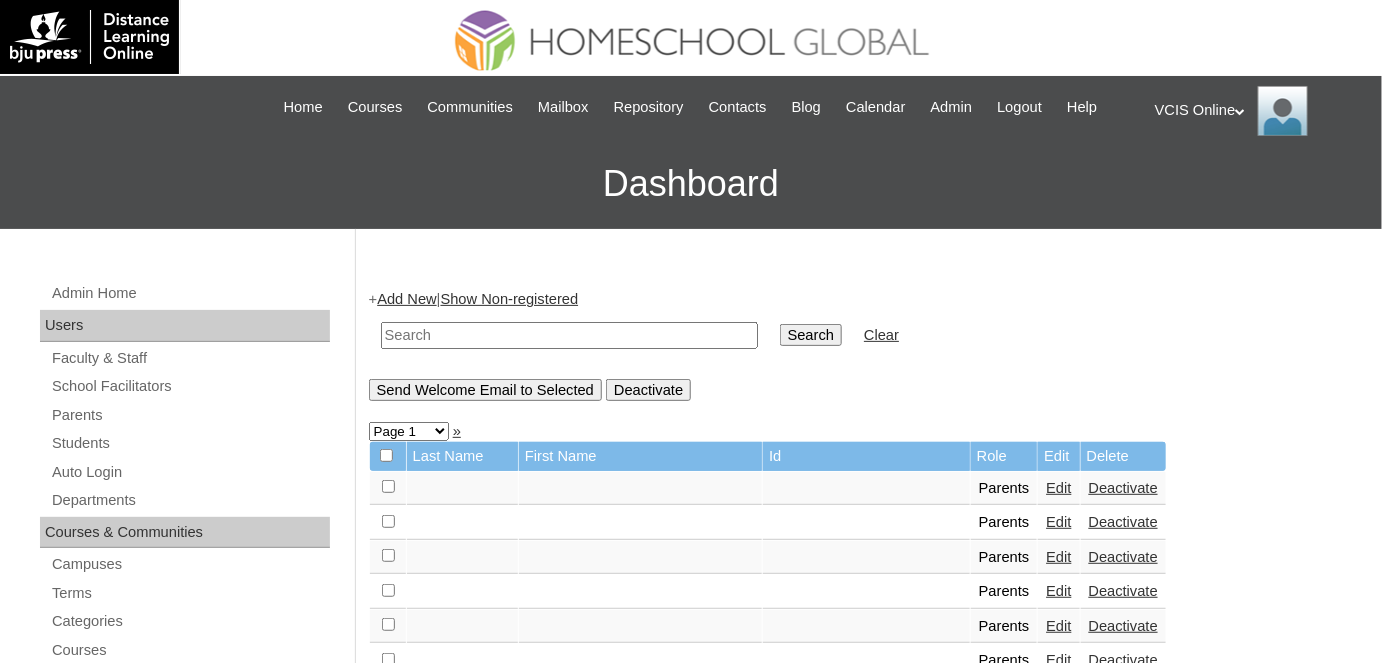 drag, startPoint x: 0, startPoint y: 0, endPoint x: 544, endPoint y: 334, distance: 638.351 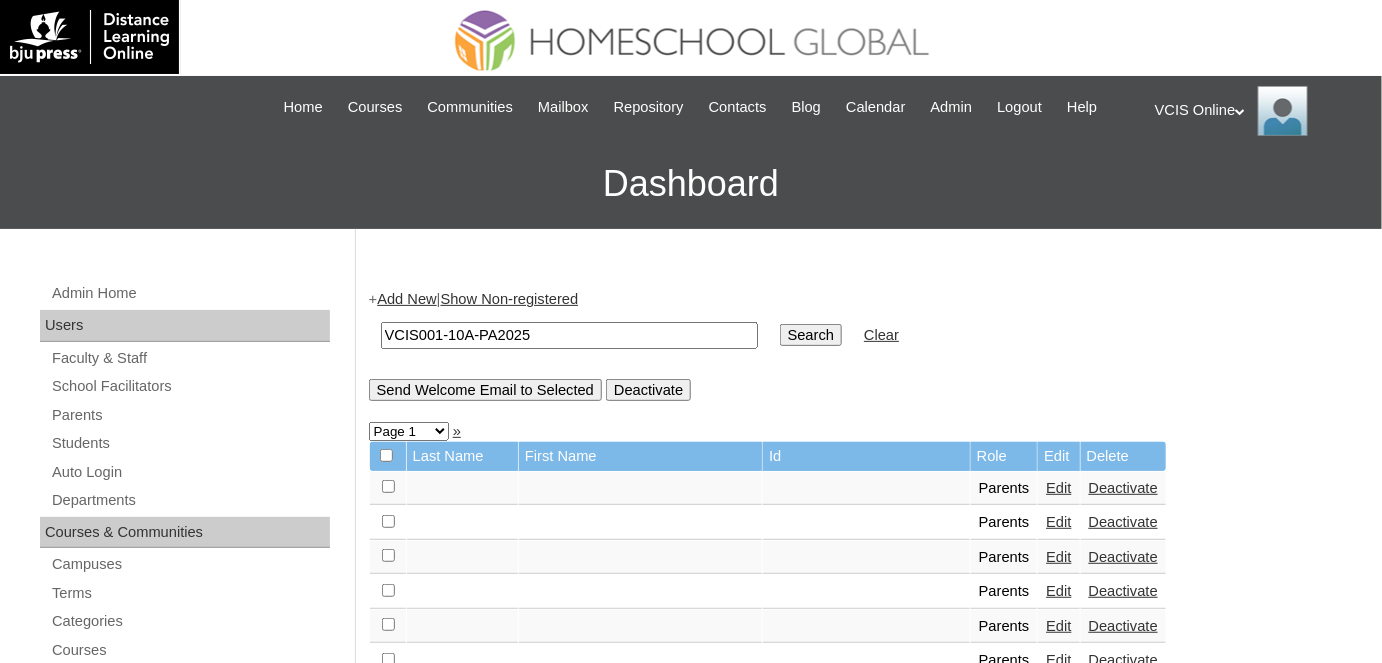 type on "VCIS001-10A-PA2025" 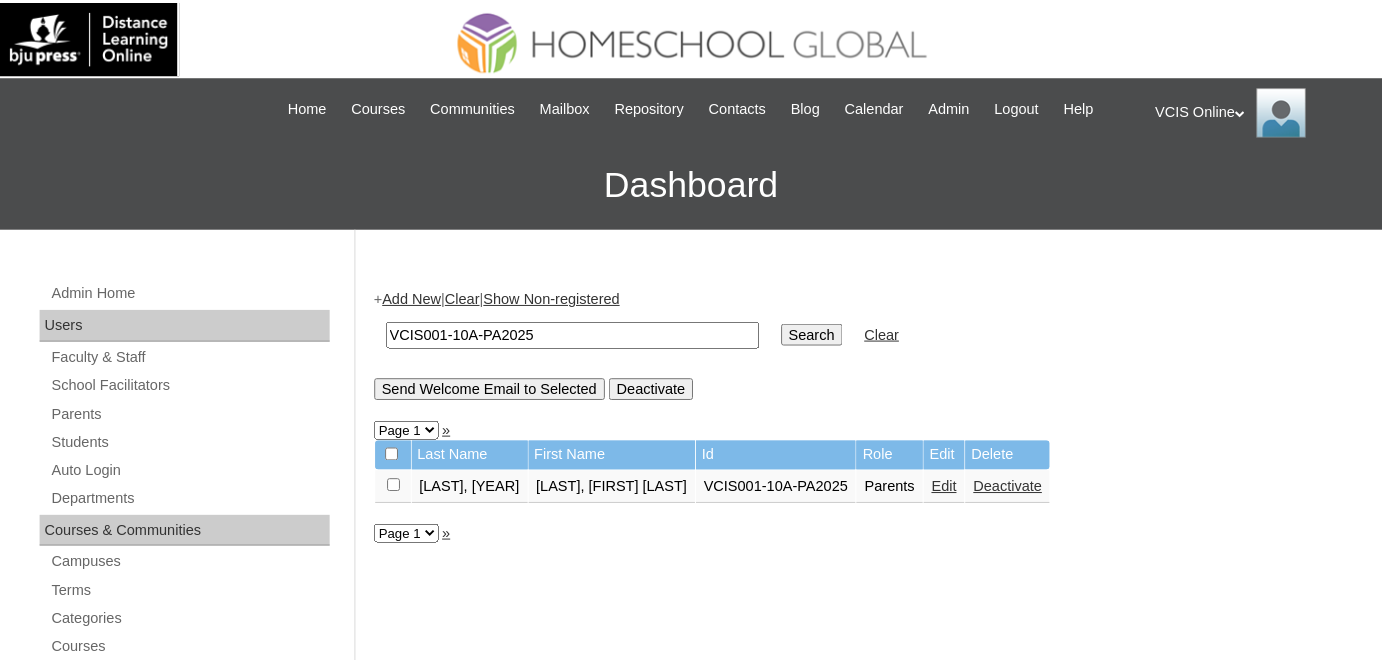 scroll, scrollTop: 0, scrollLeft: 0, axis: both 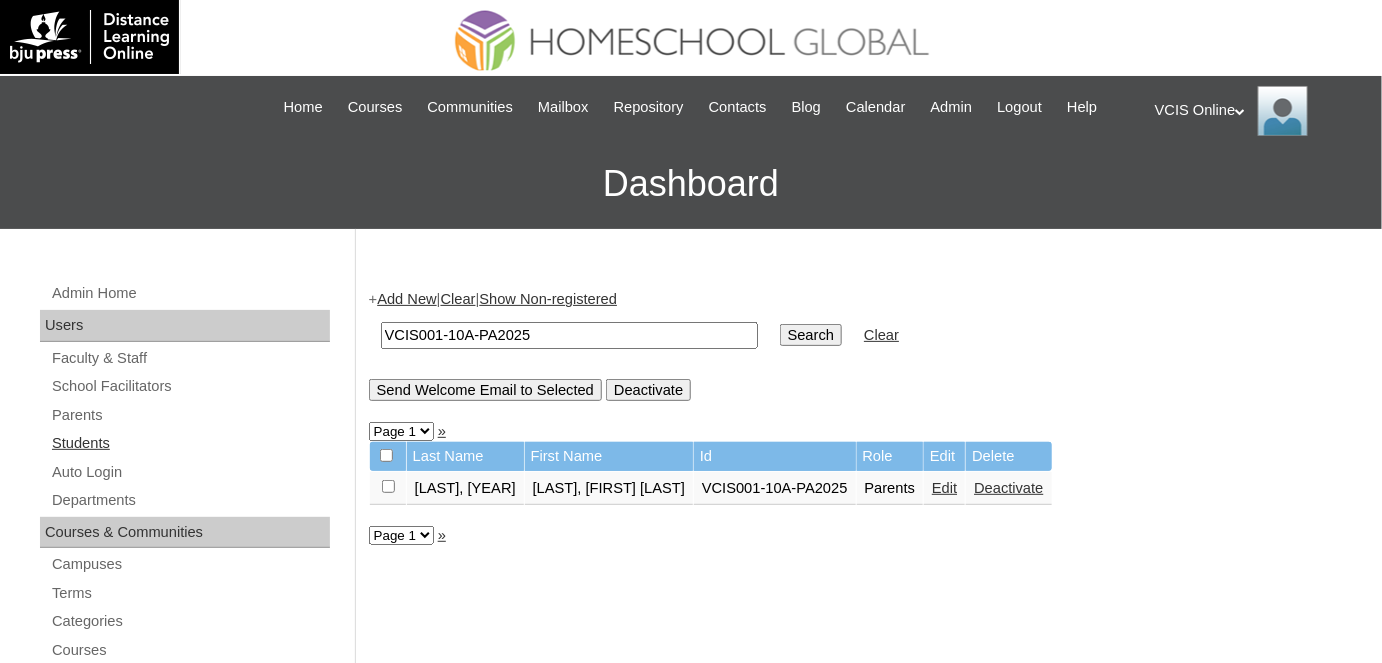 click on "Students" at bounding box center [190, 443] 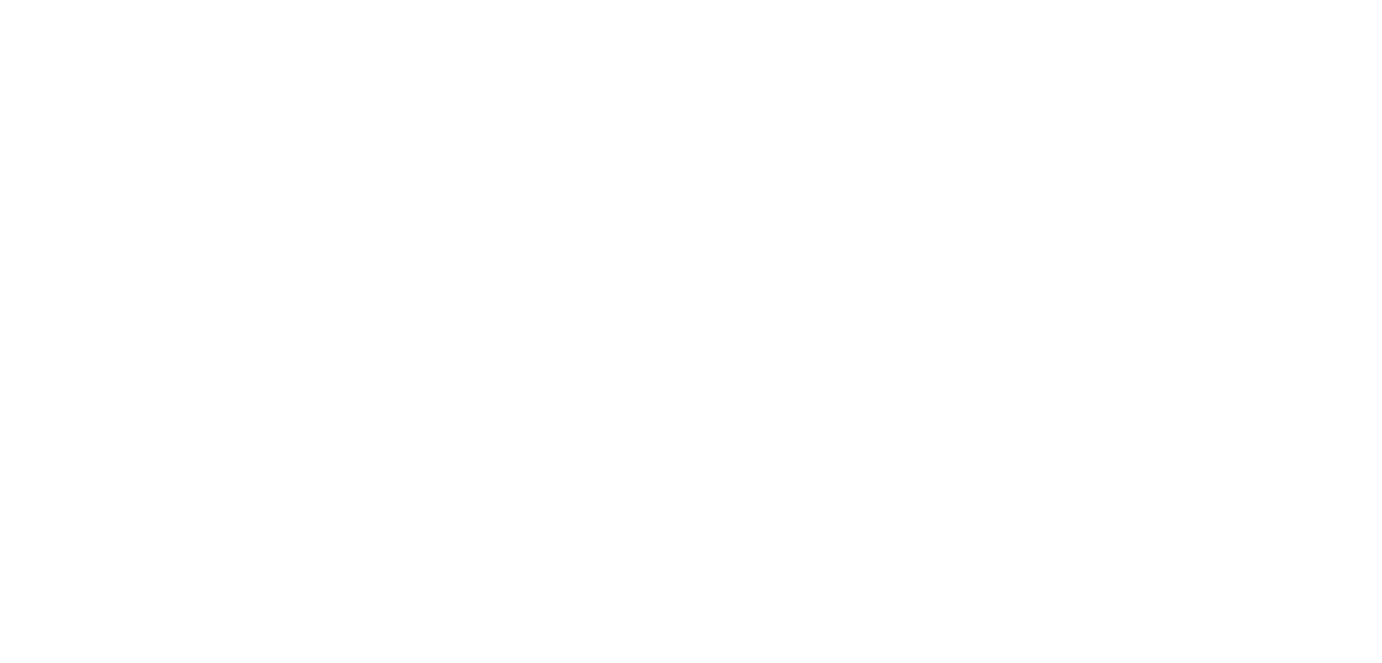 scroll, scrollTop: 0, scrollLeft: 0, axis: both 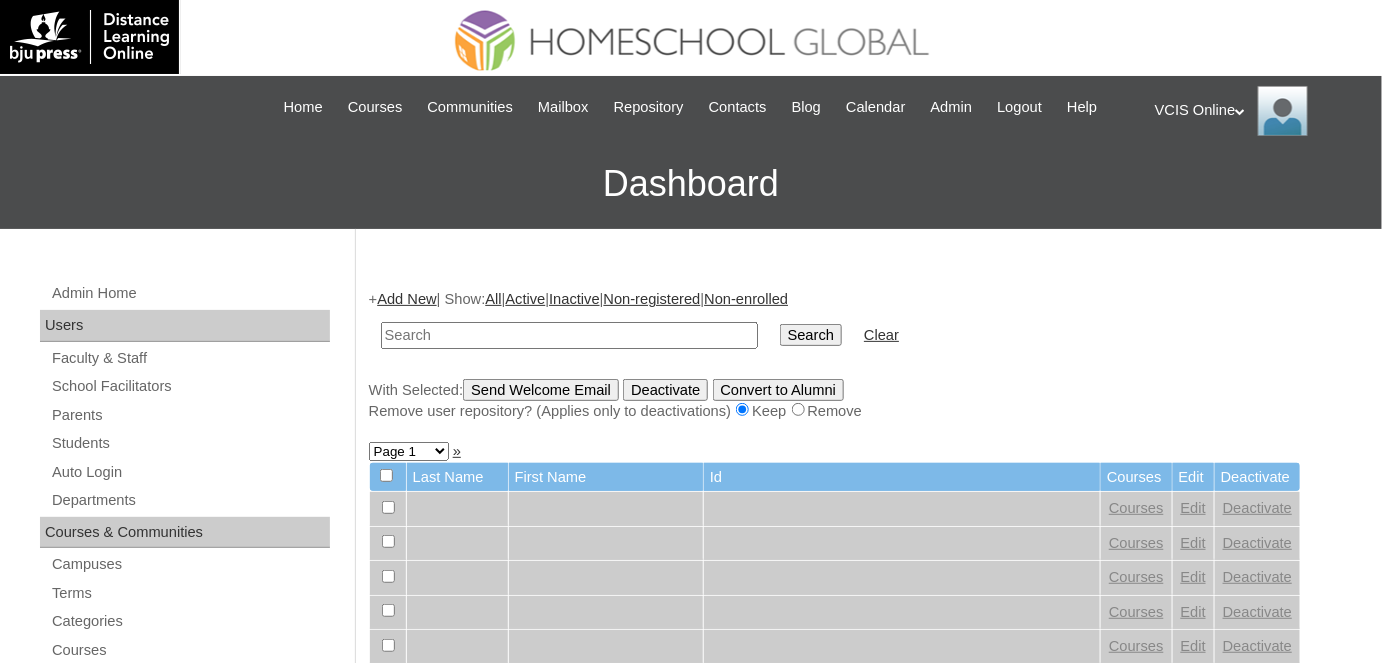 click on "Add New" at bounding box center (406, 299) 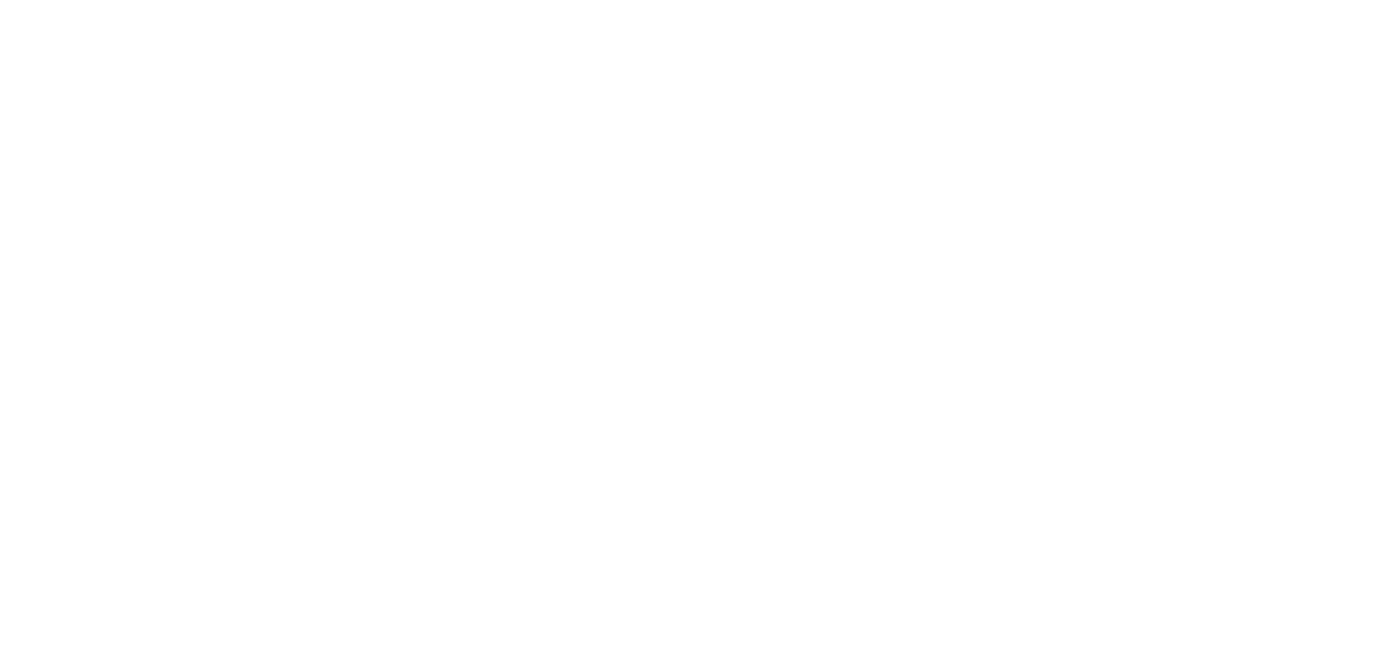 scroll, scrollTop: 0, scrollLeft: 0, axis: both 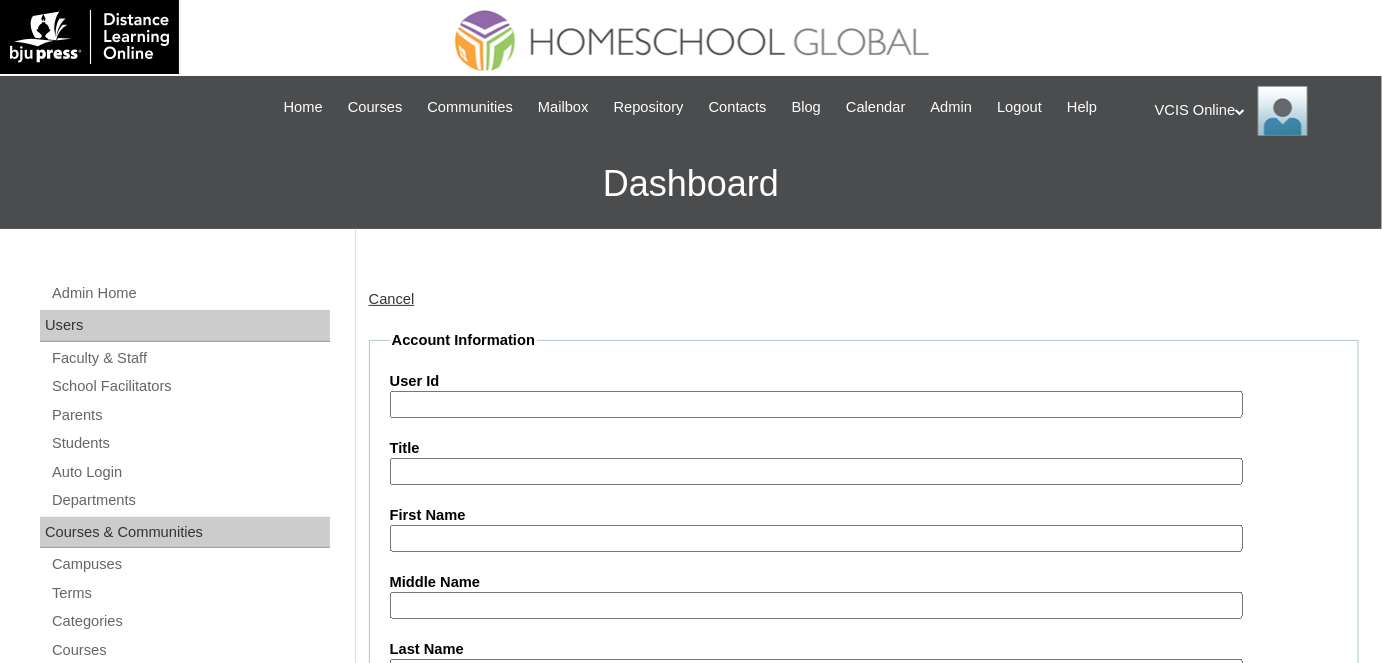 click on "User Id" at bounding box center [816, 404] 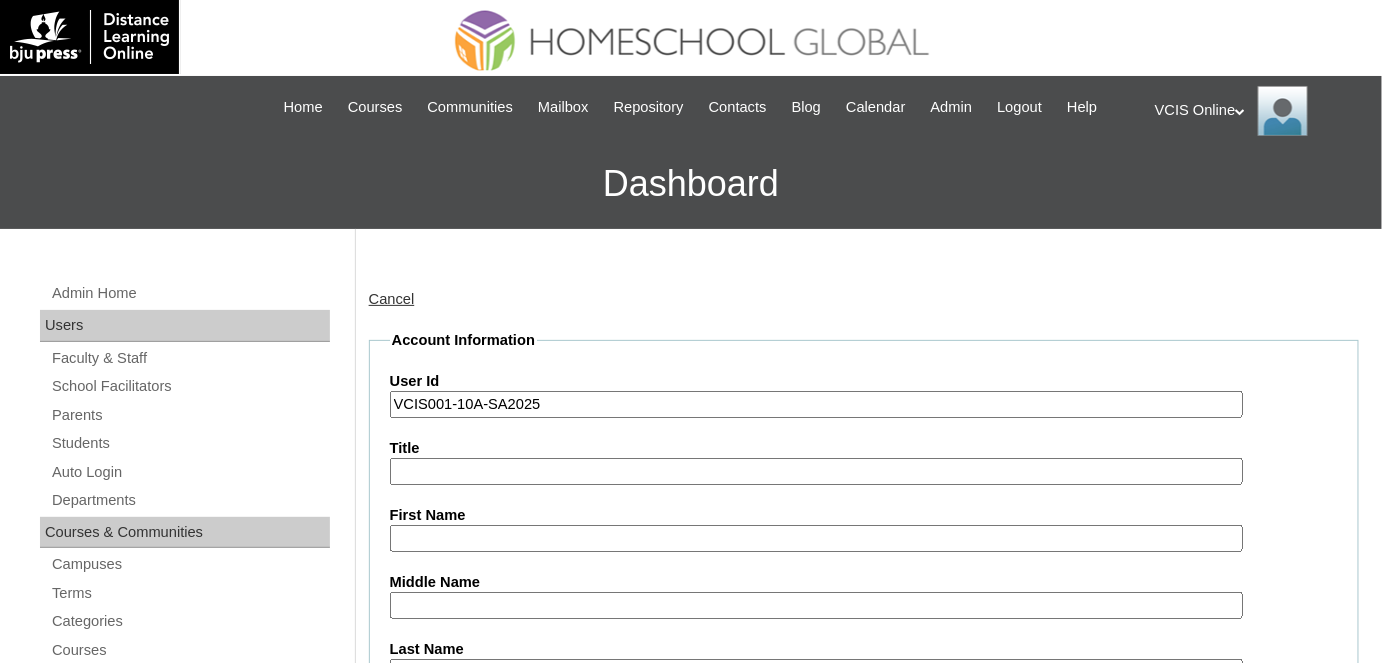 type on "VCIS001-10A-SA2025" 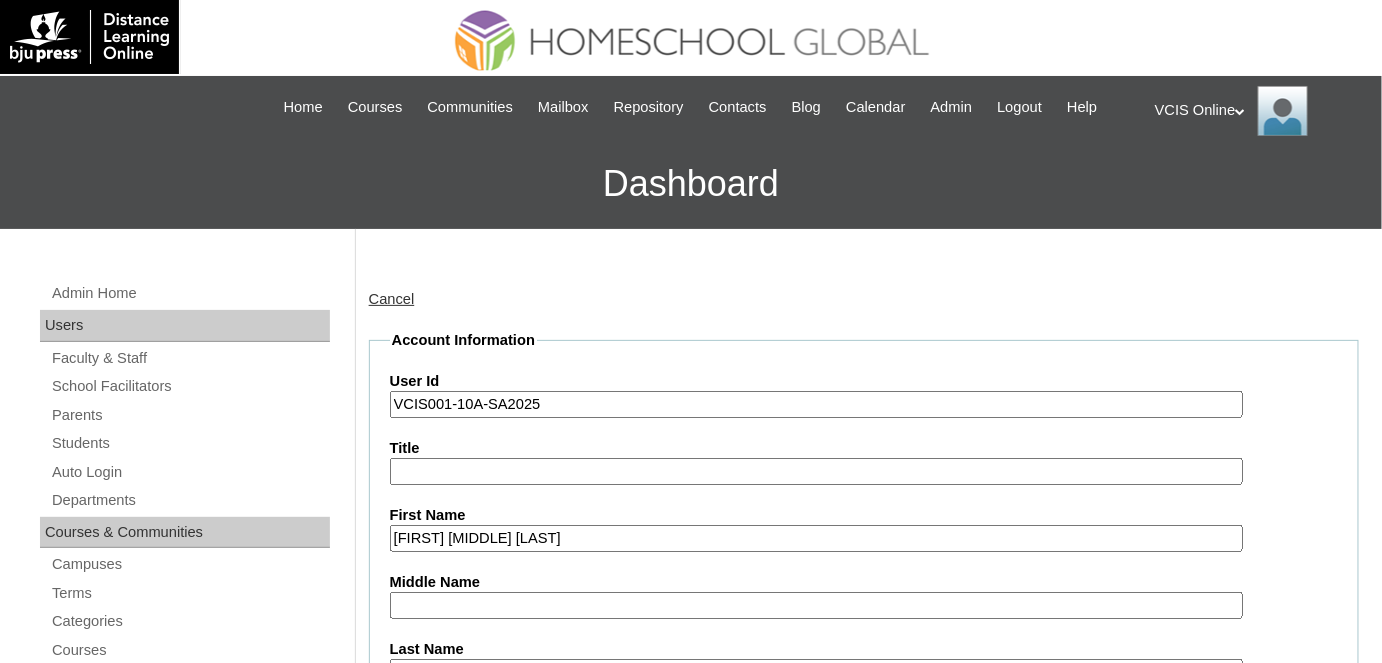 drag, startPoint x: 597, startPoint y: 538, endPoint x: 445, endPoint y: 529, distance: 152.26622 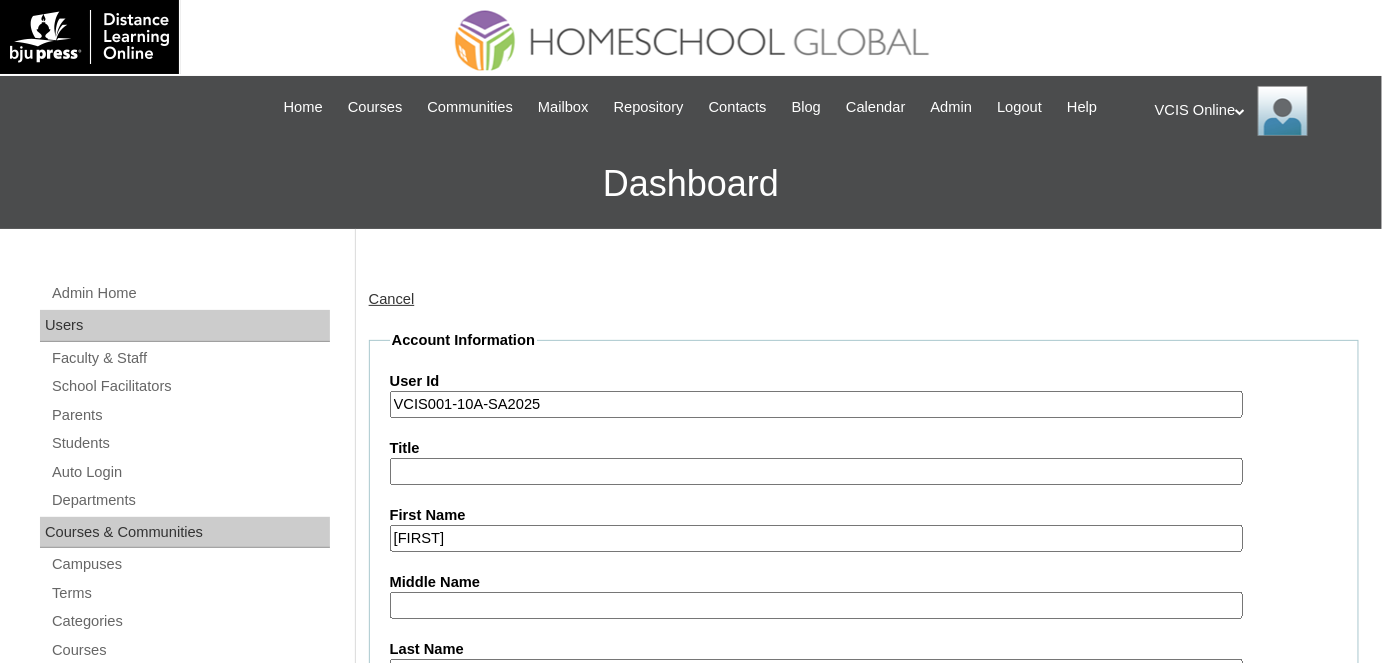 type on "Adrian" 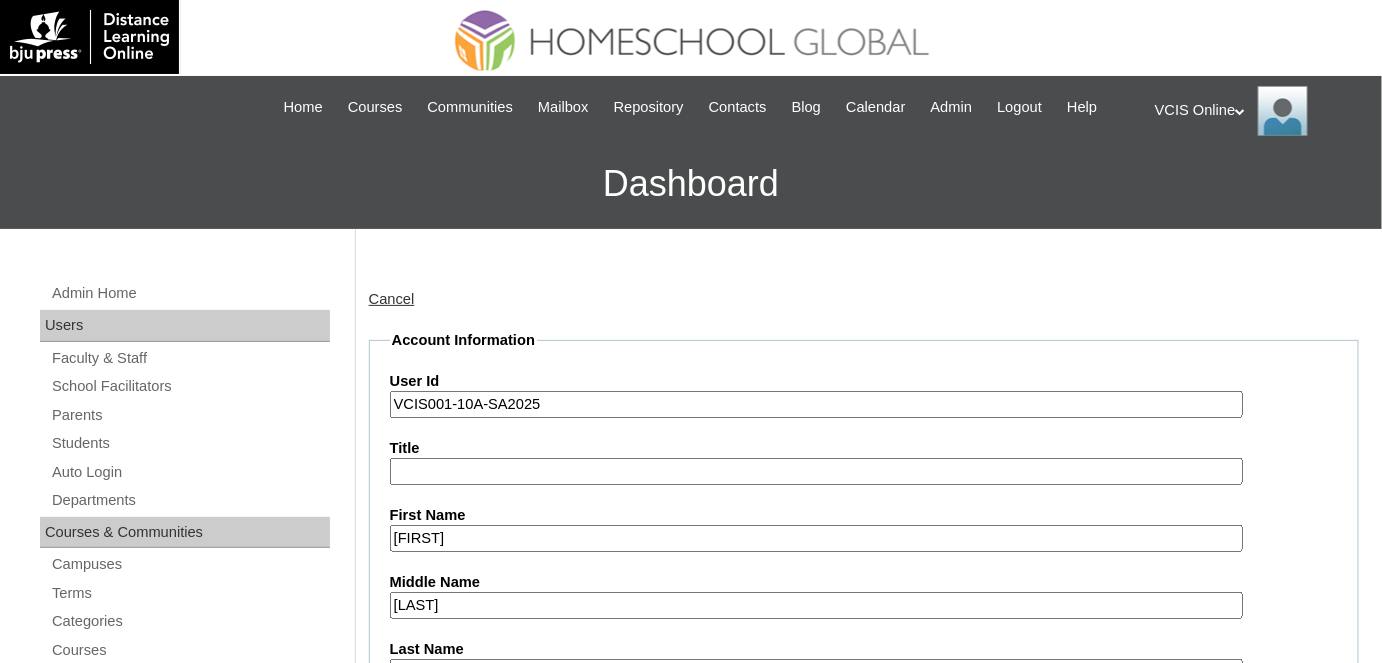 drag, startPoint x: 568, startPoint y: 601, endPoint x: 463, endPoint y: 597, distance: 105.076164 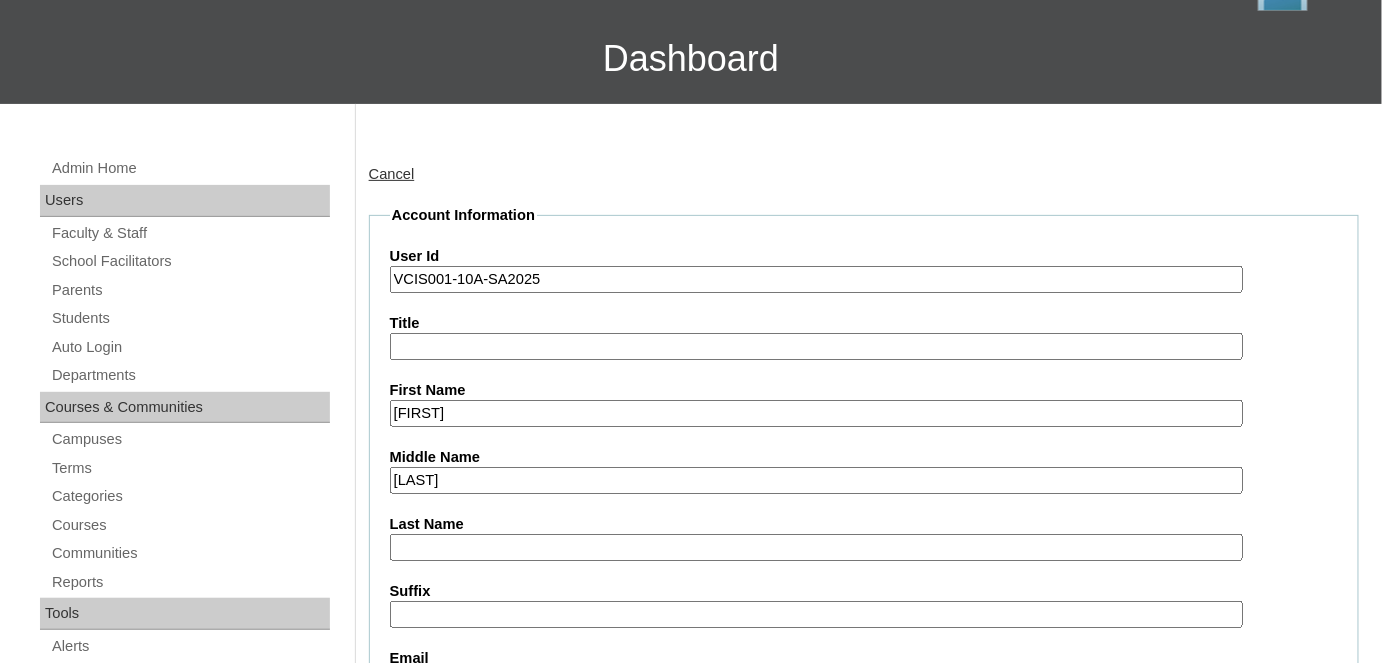 scroll, scrollTop: 181, scrollLeft: 0, axis: vertical 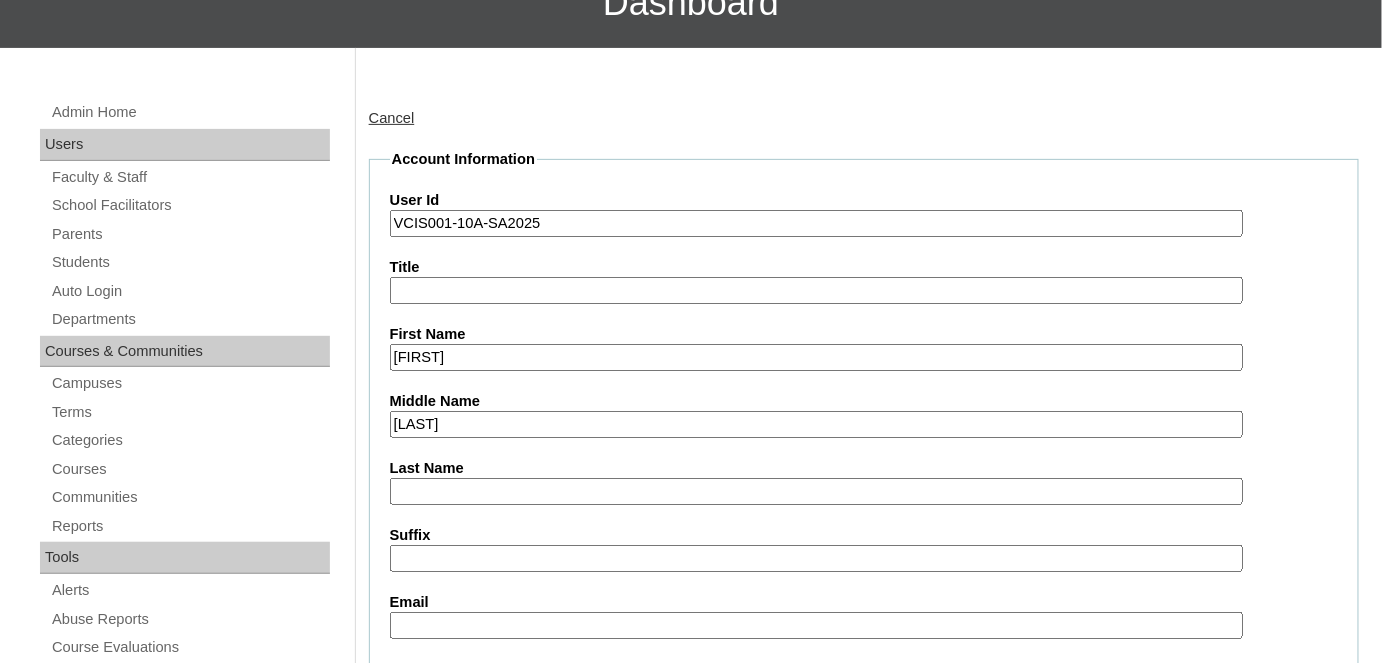 type on "Valbuena" 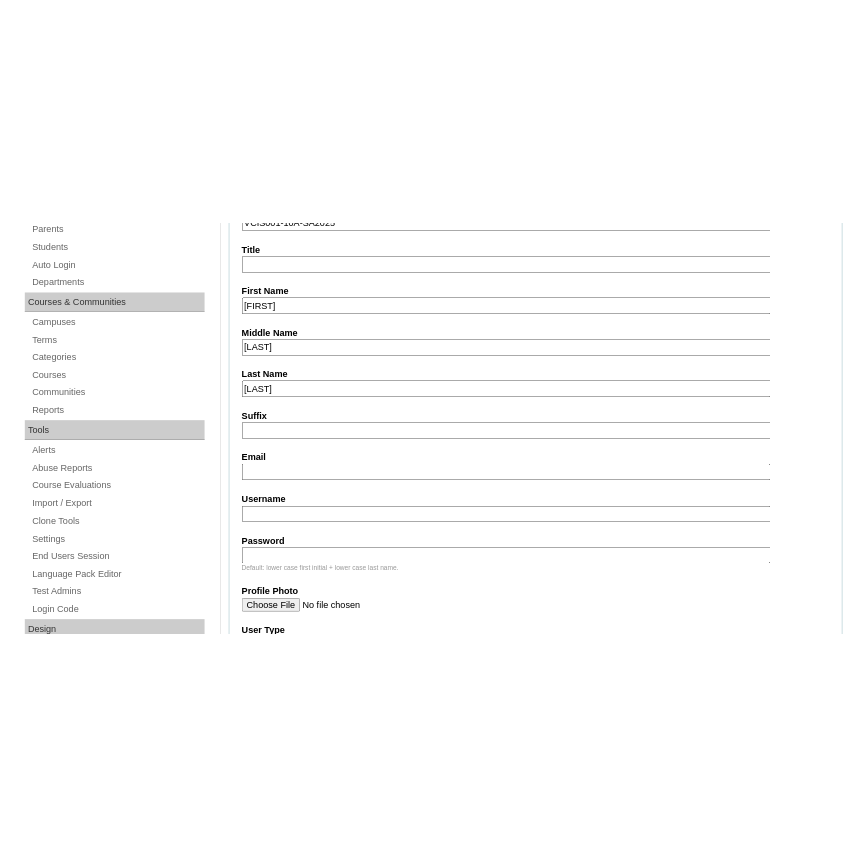 scroll, scrollTop: 454, scrollLeft: 0, axis: vertical 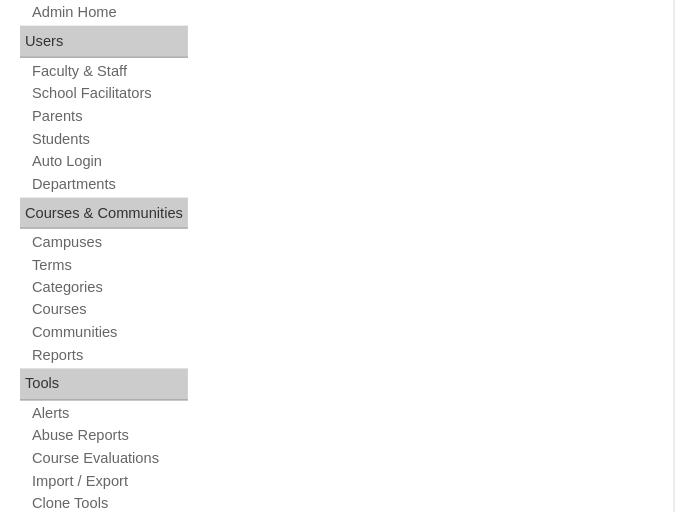 type on "Ocampo" 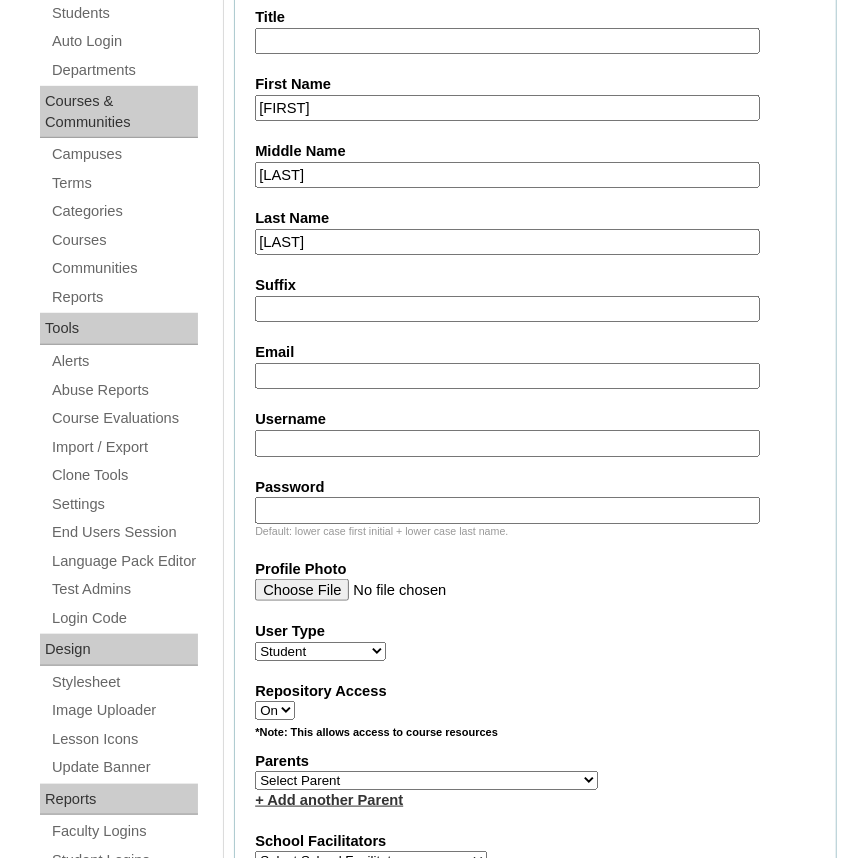 click on "Email" at bounding box center (507, 376) 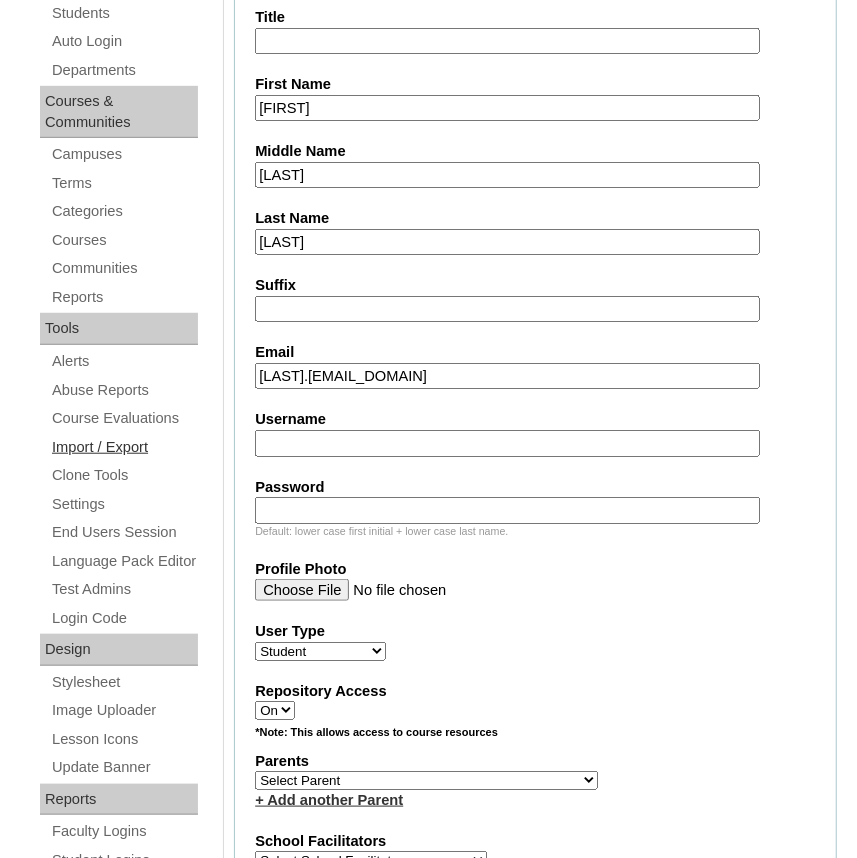 type on "aocampo.student@vcis.edu.ph" 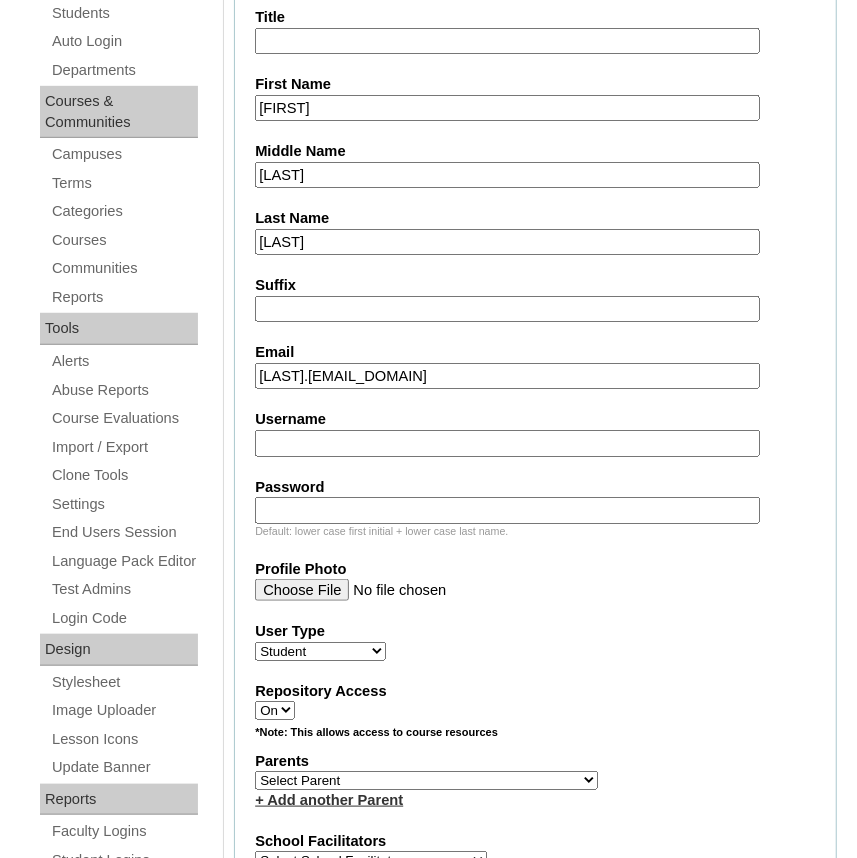 click on "Username" at bounding box center (507, 443) 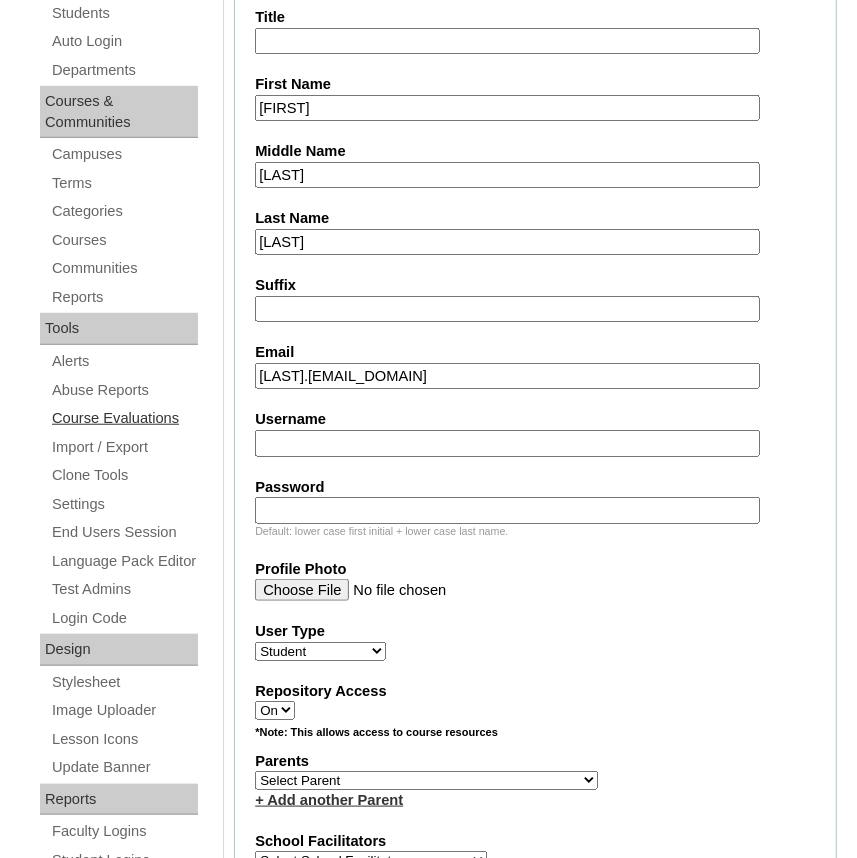 paste on "adrian.ocampo2025" 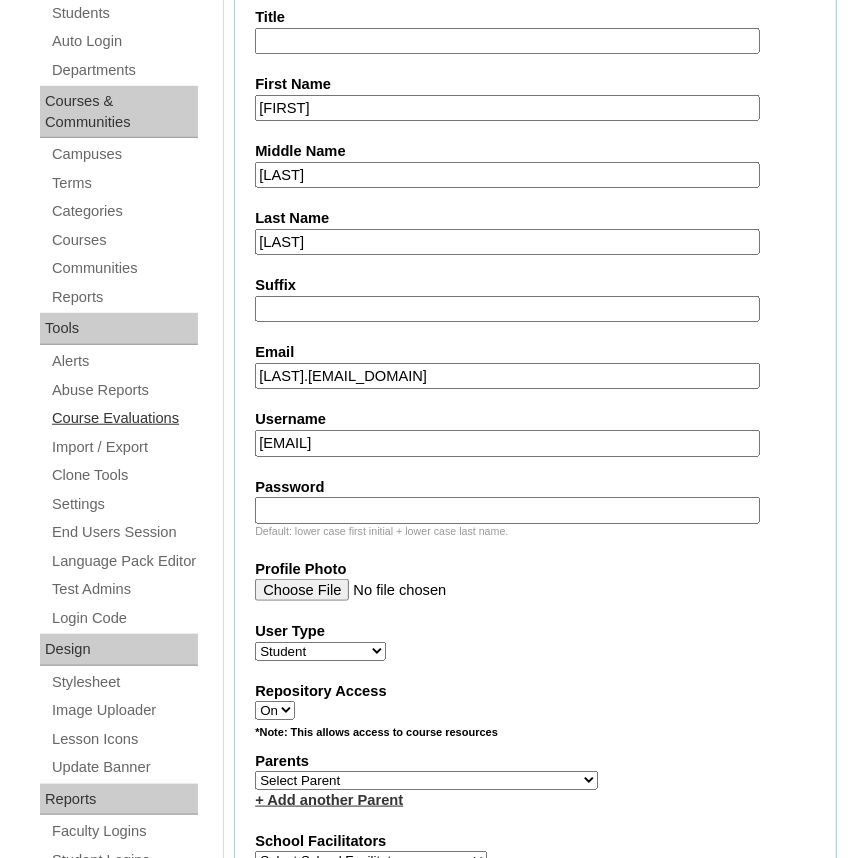 type on "adrian.ocampo2025" 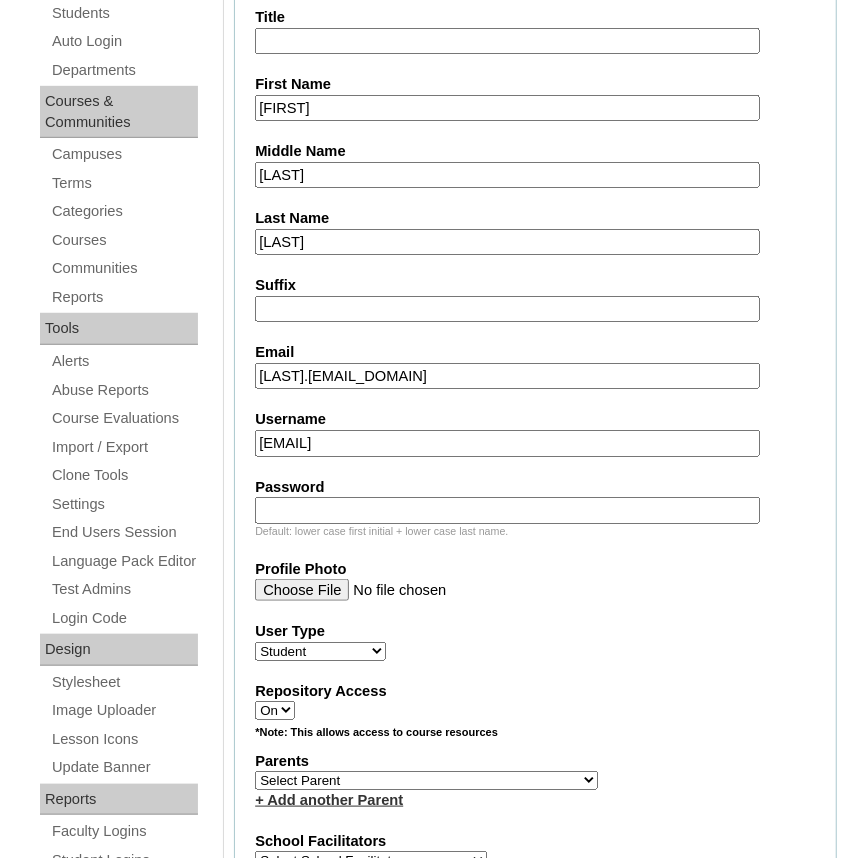 click on "Password" at bounding box center (507, 510) 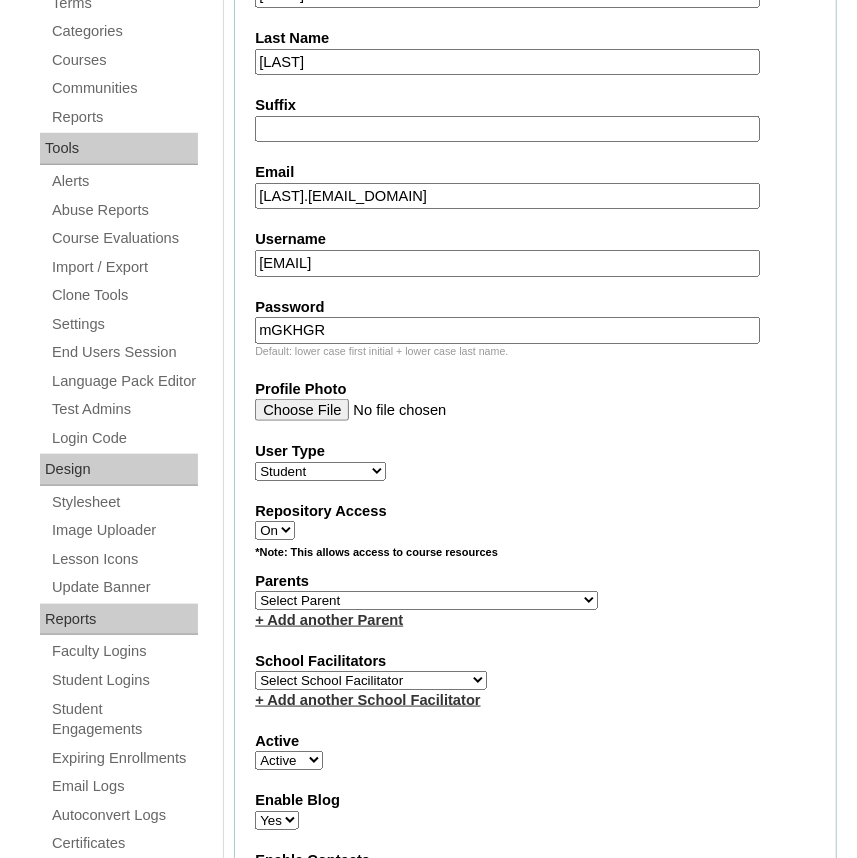 scroll, scrollTop: 636, scrollLeft: 0, axis: vertical 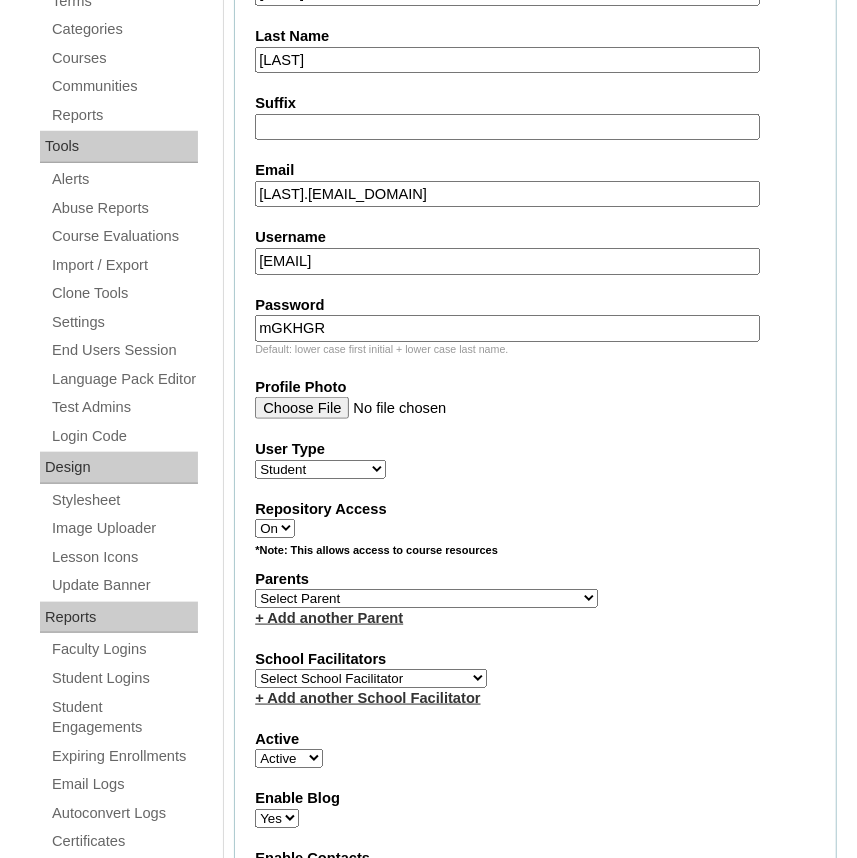 type on "mGKHGR" 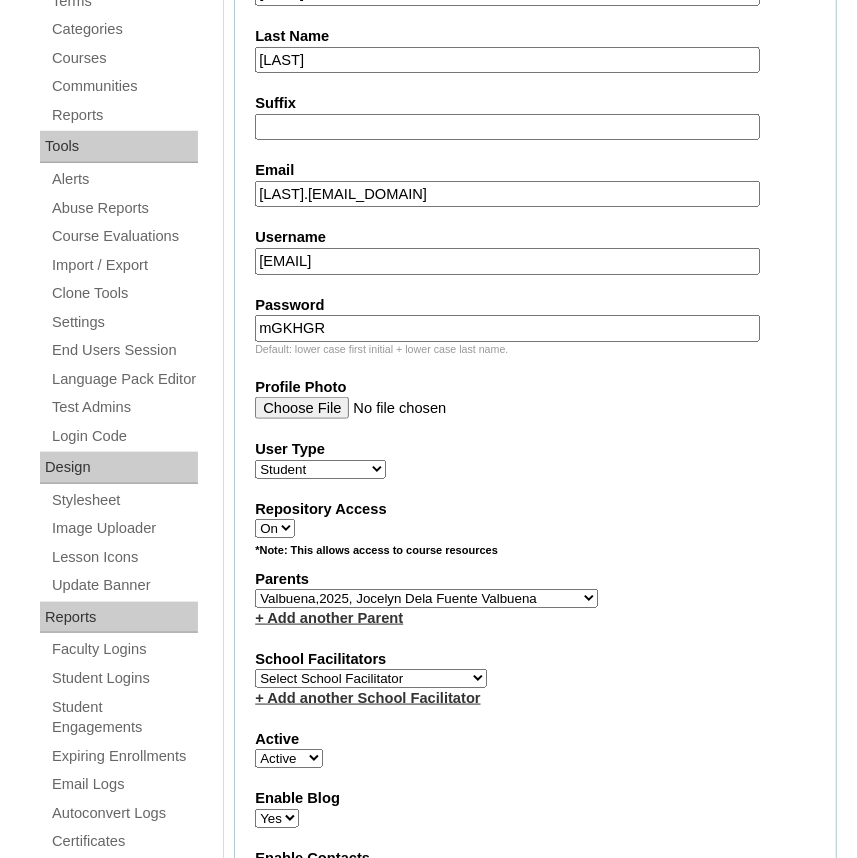 click on "Select Parent
,
,
,
,
,
,
,
,
,
,
,
,
,
,
,
,
,
,
,
,
,
,
,
,
,
,
,
,
,
,
,
,
,
,
,
,
,
,
,
, Earl
, Leona Mae
, Mark and Rem Facilitators Account
Abastillas, Ruby Anne
Adelantar, Christine
AGUILAR, PAULA BIANCA DE GUIA
AGUTO ABAD, MARIA KIMBERLY
Allego, (OLD) Jacqueline V.
Apostol (2025), Ma. Angelique
Arabia, Joy Pauline
Arca, Marinela
ARINGAY, Rona
AUSTRIA	, GENIE (2023)
Bahtiyorovic Mahkamov, Umid
Bajarias 2025, Ma. Luz
Balay , Jennie Rose
Balingit, 2025, Jennith
BALISBIS (2025), CHAREEN
Balubayan , Bleszl Grace
Banez, Mary Karmilita
Bayudan., Charo
Benitez, Maria Christina
Boosten, April Aro
Braga, Pilita Castro
Braga (new), Pilita
Briones, Keziah
Buncio, Sophia Ellen
Caalim, Kathleen Grace
Calangian (2025), Dexter
Cani (2025), Michelle Anne
Canlas, Maria Criselda
Carino (OLD), Catherina" at bounding box center (426, 598) 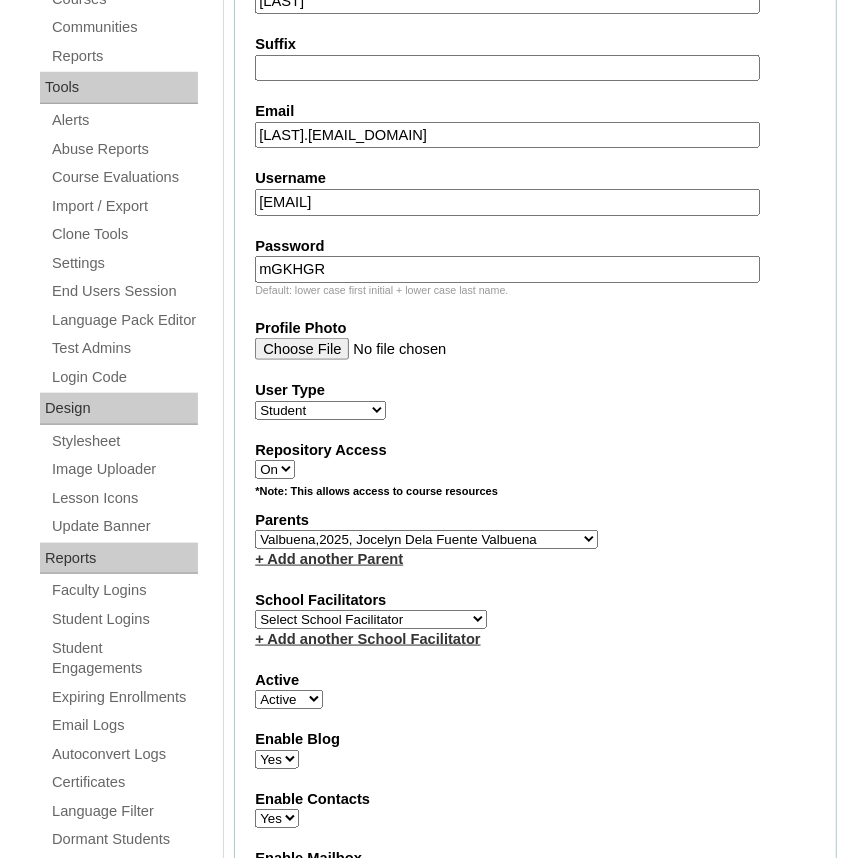 scroll, scrollTop: 727, scrollLeft: 0, axis: vertical 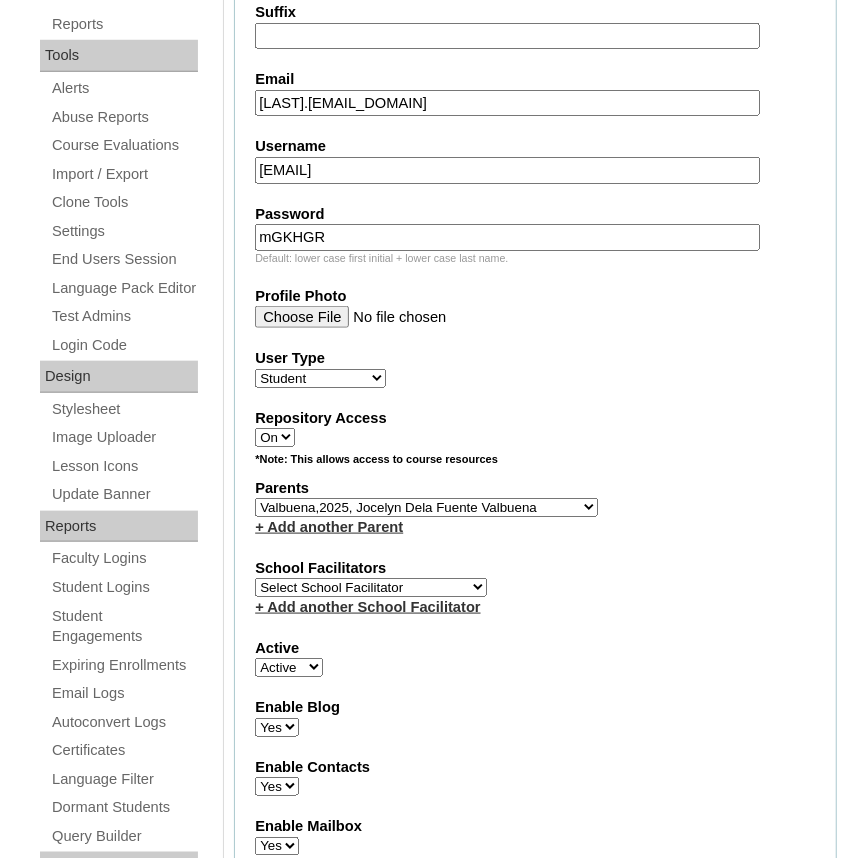 click on "Select School Facilitator
Norman Añain
Ruffa Abadijas
Mary Abella
Gloryfe Abion
Ariel Micah Albuero
Ariel Albuero OLD
KC Arciaga
Denise Ayado
Ruth Maye Bacani
May Bautista
Zaida Belbar
Daniella Benitez
Marielle Bermas
Jamie Ann Bleza
Mark Christian Braganza
Anj Brequillo
Melody Broqueza
Ruth Catherine Caña
Kit Cachuela
Jethro Francis Cagas
Camille Canlas
Mescel Capoquian
Mitchelle Carlos
Rose Castillo
Paula Mae Catalan
Jeremy Ann Catunao
Charlene Mae Chiong
Cla Chua
Cyrene Chua
Joshua Cobilla
Clarissa Joy Colimbino
Alvin Cruz
Ma. Katrina Helena Dabu
Krizle Fidelis De Vera
Henrick Jess Del Mundo
Precious Haziel Del Rosario
Reyna Lou Dela Pasion
Ritchel Densing
Alex Diaz
Alexandra Diaz
Alexandra Diaz
Patricia Diomampo-Co
Therese Margaurite Domingo
dontuse dontuse
Charrise Encina
VCIS TEACHER ENGLISH 5678
Chiaralyn Escamillas
Princess  Farrales
Kaye Felipe
Lery Garcia
Carmina Generalao
Racel Gonzales" at bounding box center (371, 587) 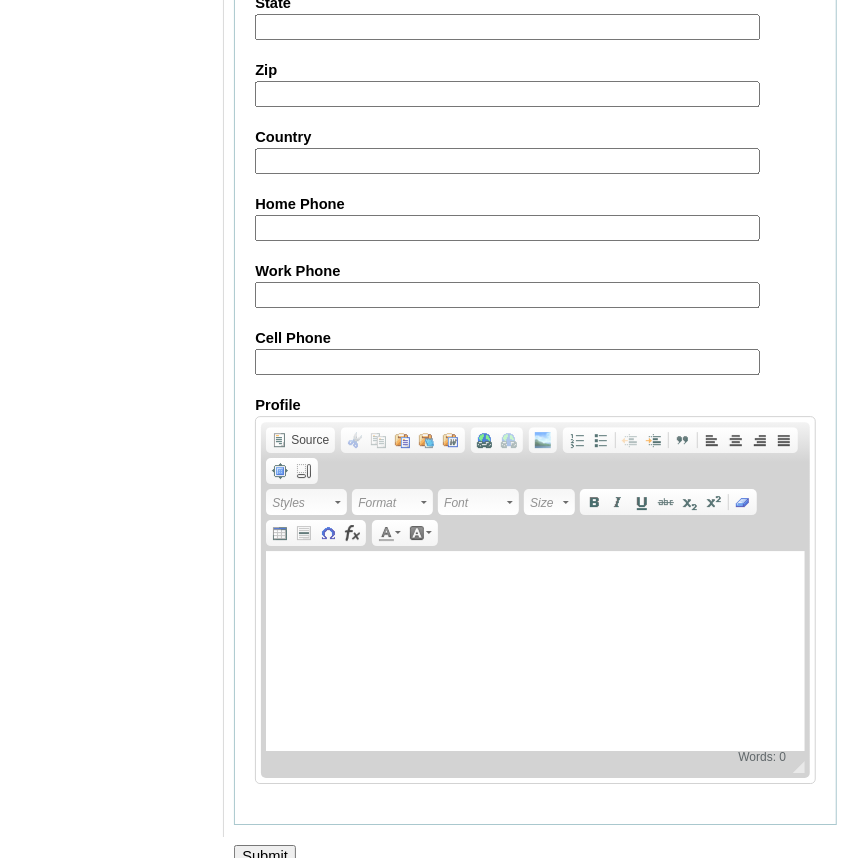 scroll, scrollTop: 2318, scrollLeft: 0, axis: vertical 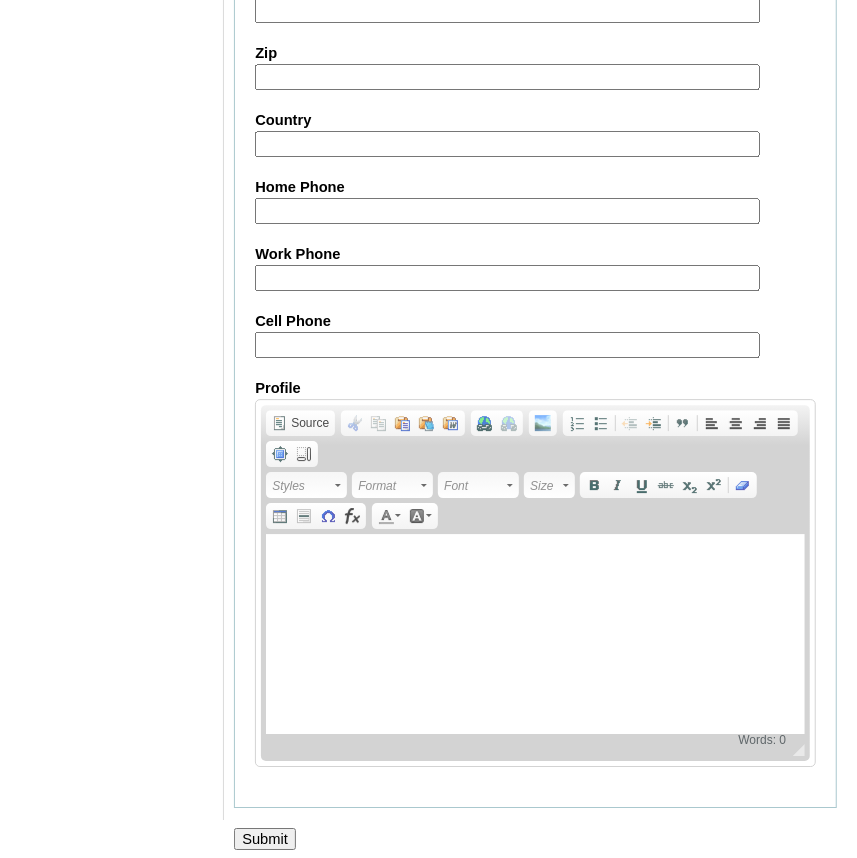 click on "Submit" at bounding box center [265, 839] 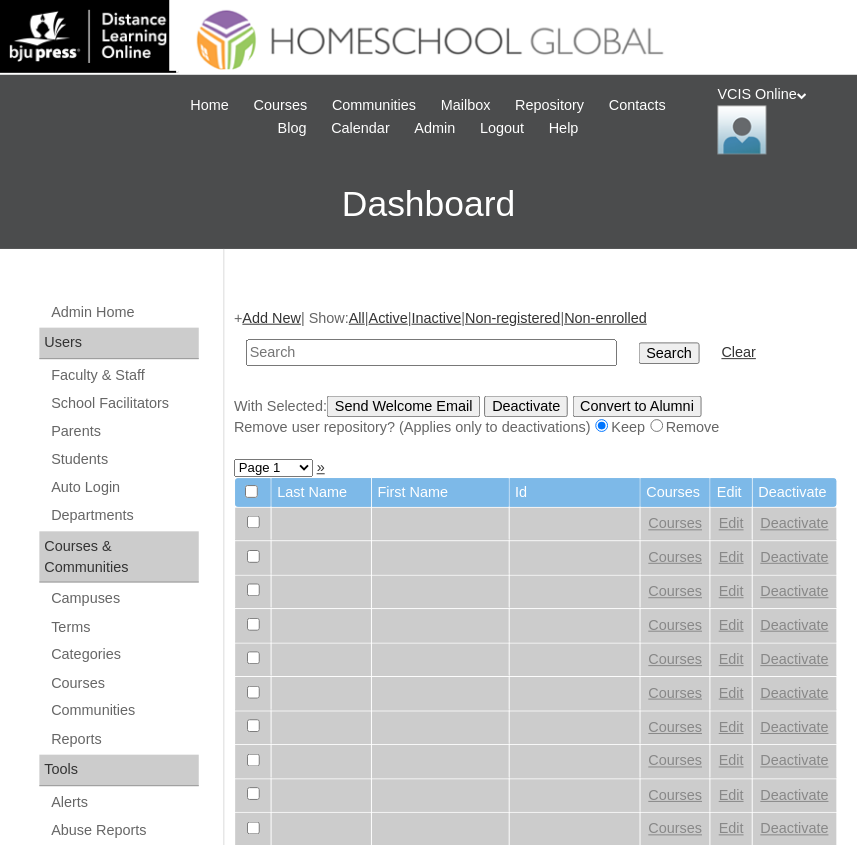 scroll, scrollTop: 0, scrollLeft: 0, axis: both 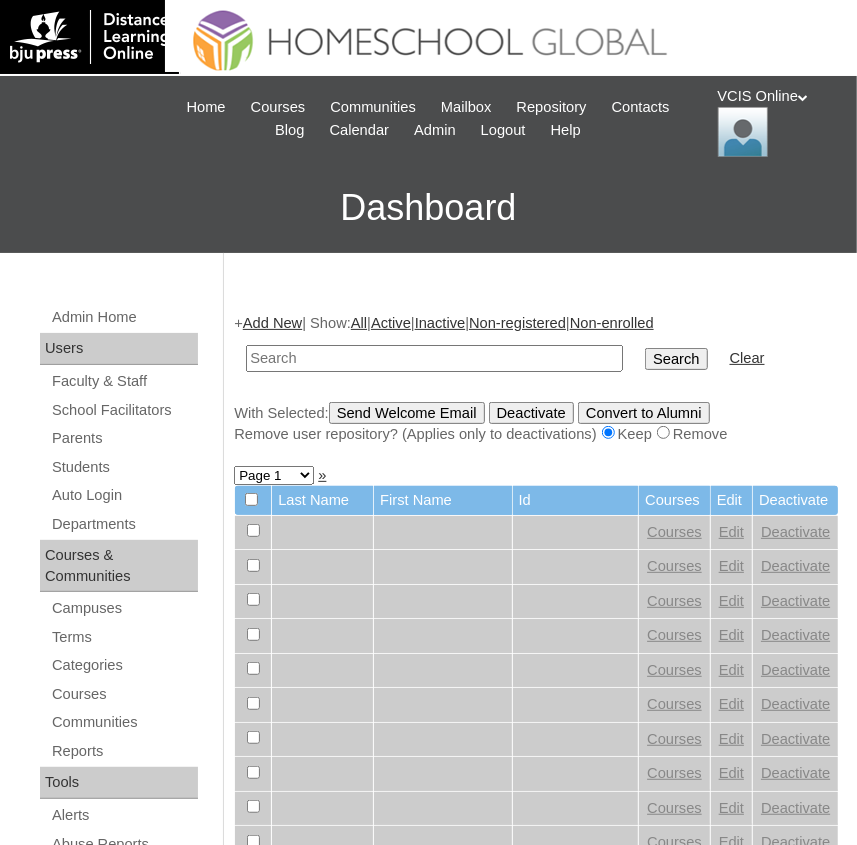 click at bounding box center (434, 358) 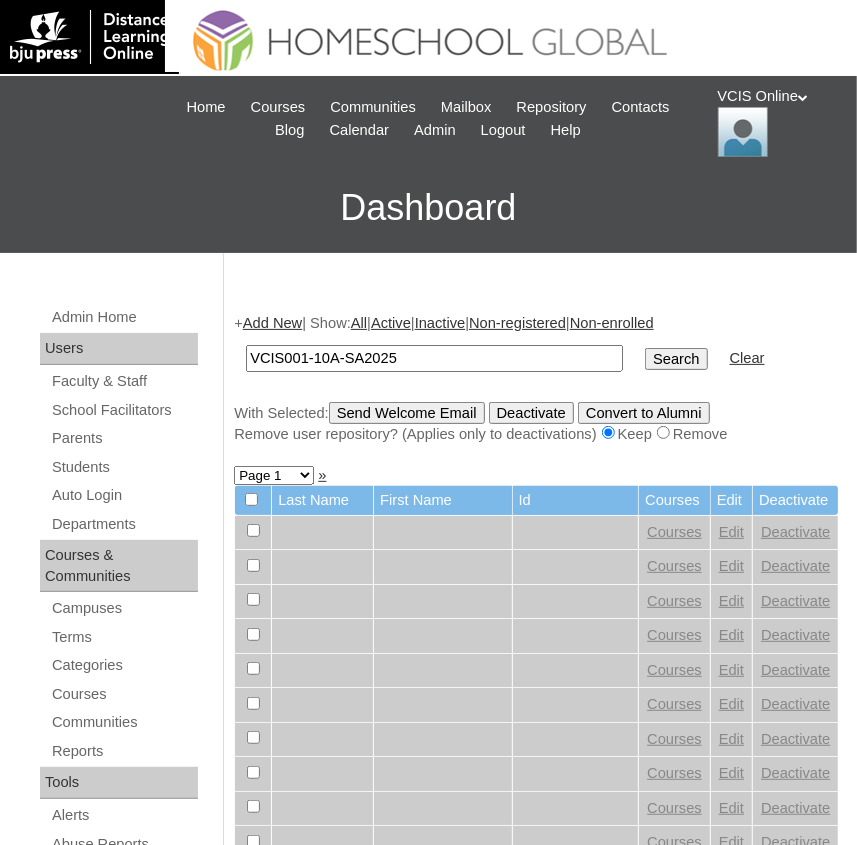 type on "VCIS001-10A-SA2025" 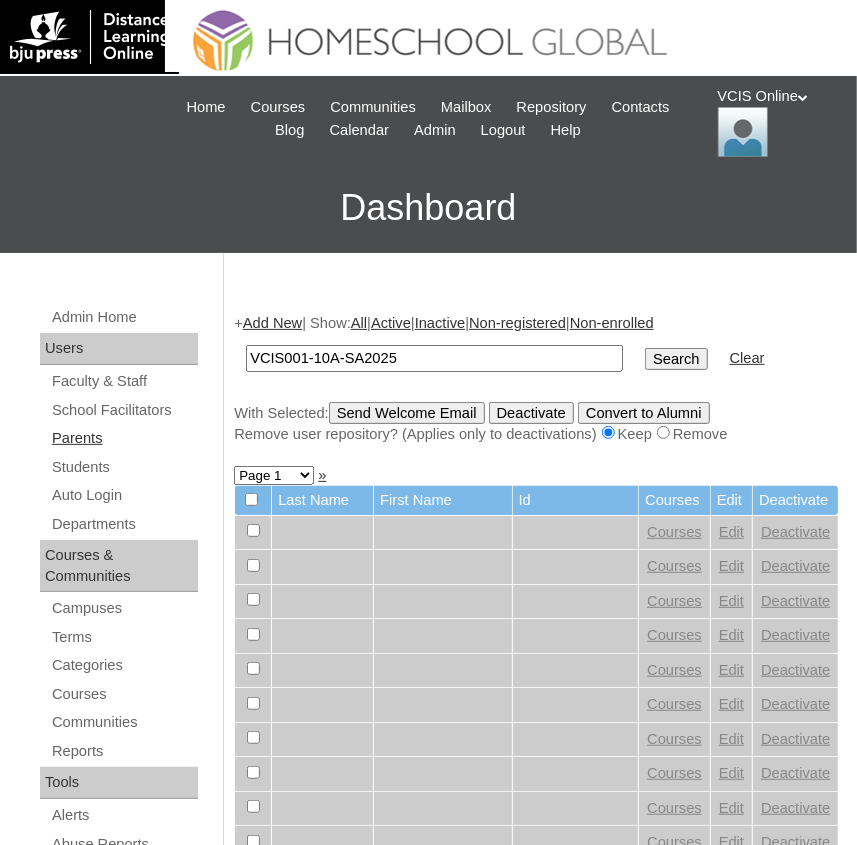 drag, startPoint x: 610, startPoint y: 356, endPoint x: 145, endPoint y: 447, distance: 473.82065 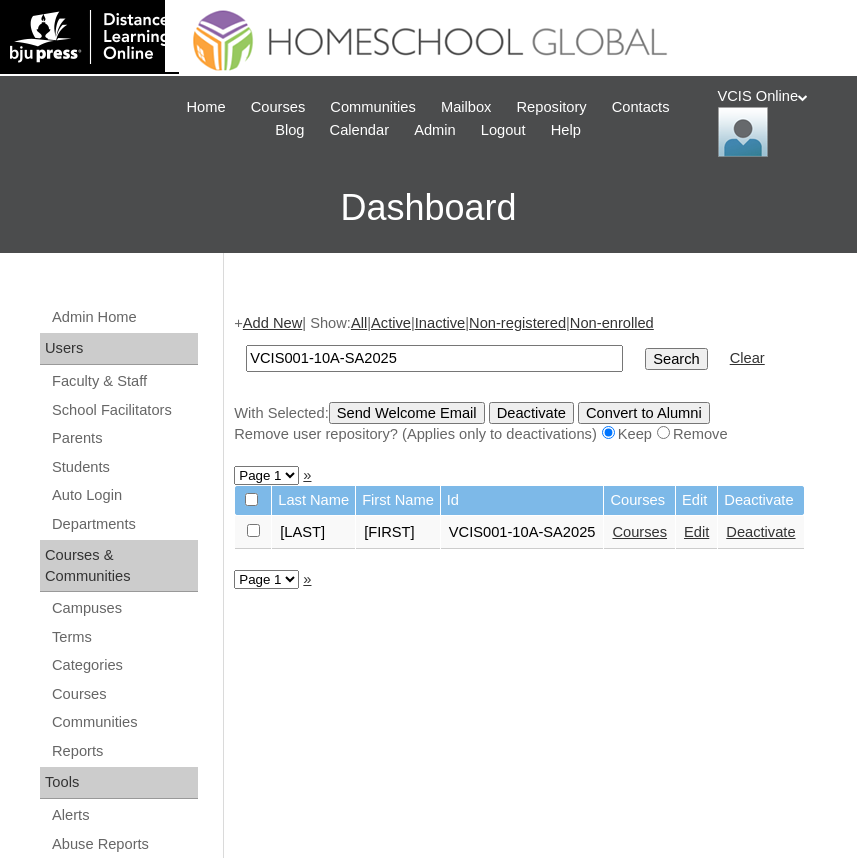 scroll, scrollTop: 0, scrollLeft: 0, axis: both 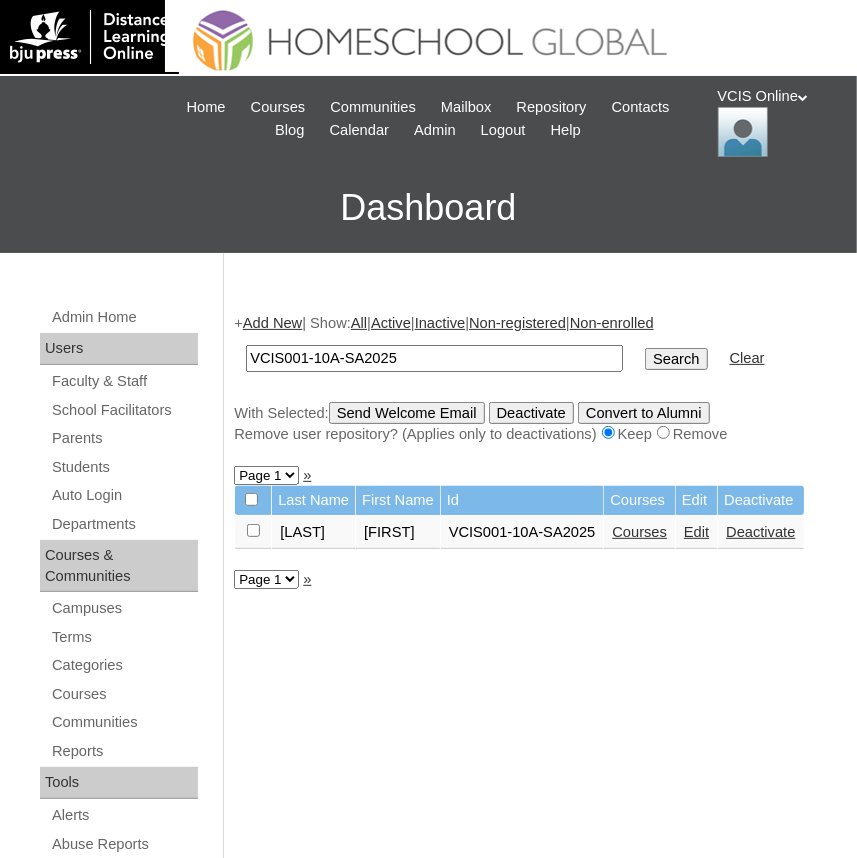 click on "Courses" at bounding box center (639, 532) 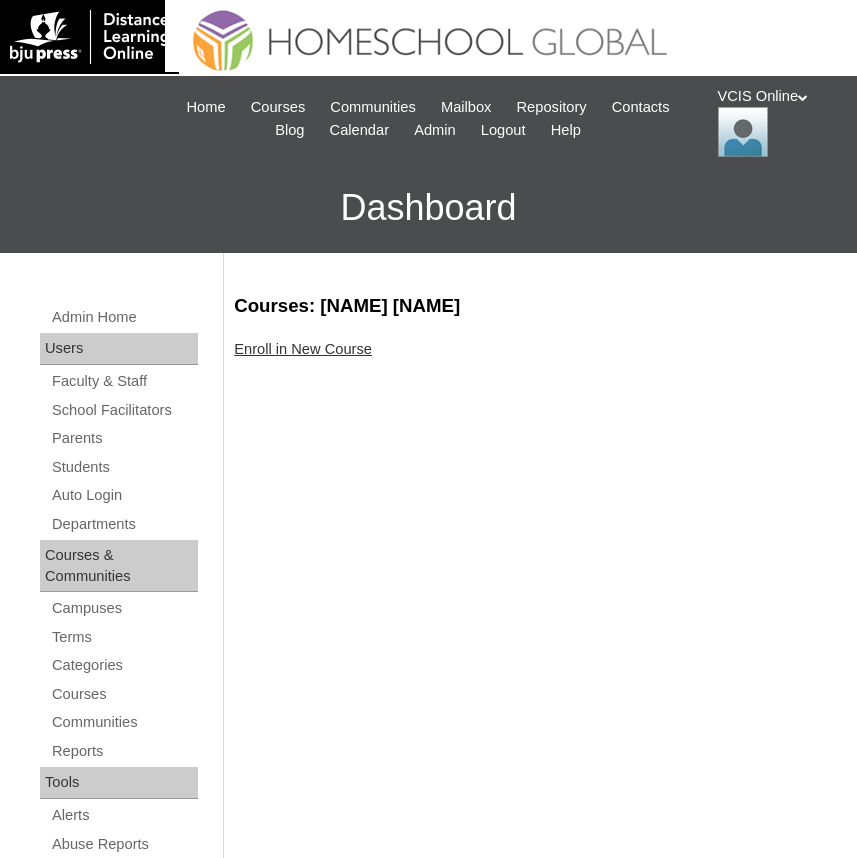 scroll, scrollTop: 0, scrollLeft: 0, axis: both 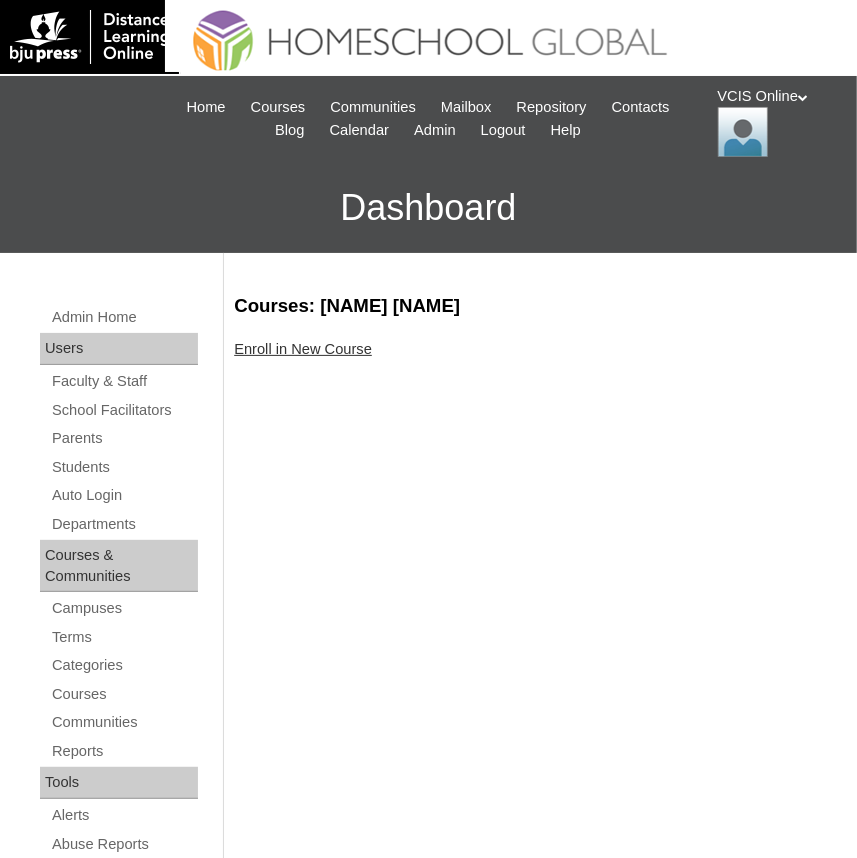 click on "Enroll in New Course" at bounding box center [303, 349] 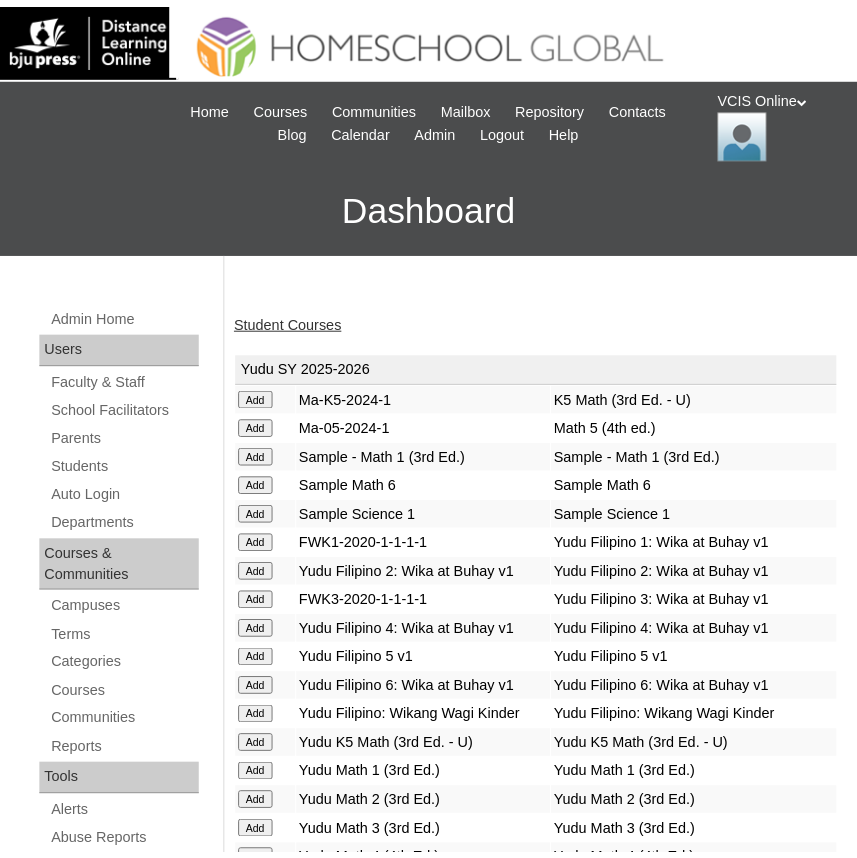 scroll, scrollTop: 0, scrollLeft: 0, axis: both 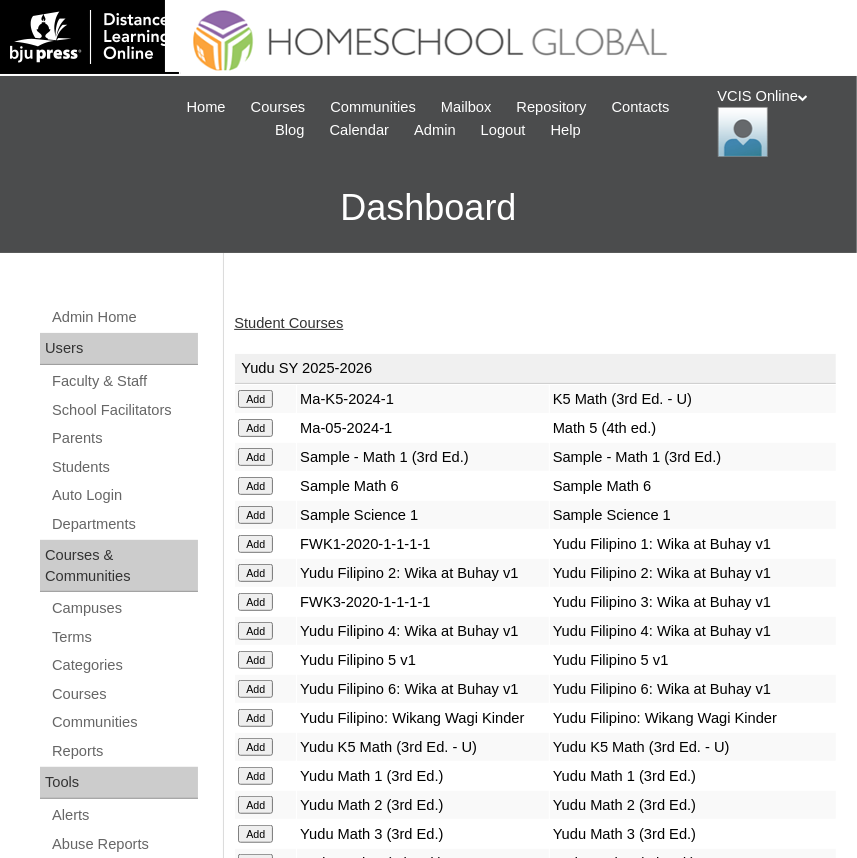 click on "Admin Home
Users
Faculty & Staff
School Facilitators
Parents
Students
Auto Login
Departments
Courses & Communities
Campuses
Terms
Categories
Courses
Communities
Reports
Tools
Alerts
Abuse Reports
Course Evaluations
Import / Export
Clone Tools
Settings
End Users Session
Language Pack Editor
Test Admins
Login Code
Design
Stylesheet
Image Uploader
Lesson Icons
Update Banner
Reports
Faculty Logins
Student Logins
Student Engagements
Expiring Enrollments
Email Logs
Autoconvert Logs
Certificates
Language Filter
Dormant Students
Query Builder
Support
Internal Help Desk
Student Courses
Yudu SY 2025-2026
Add
Ma-K5-2024-1
K5 Math (3rd Ed. - U)" at bounding box center [428, 19389] 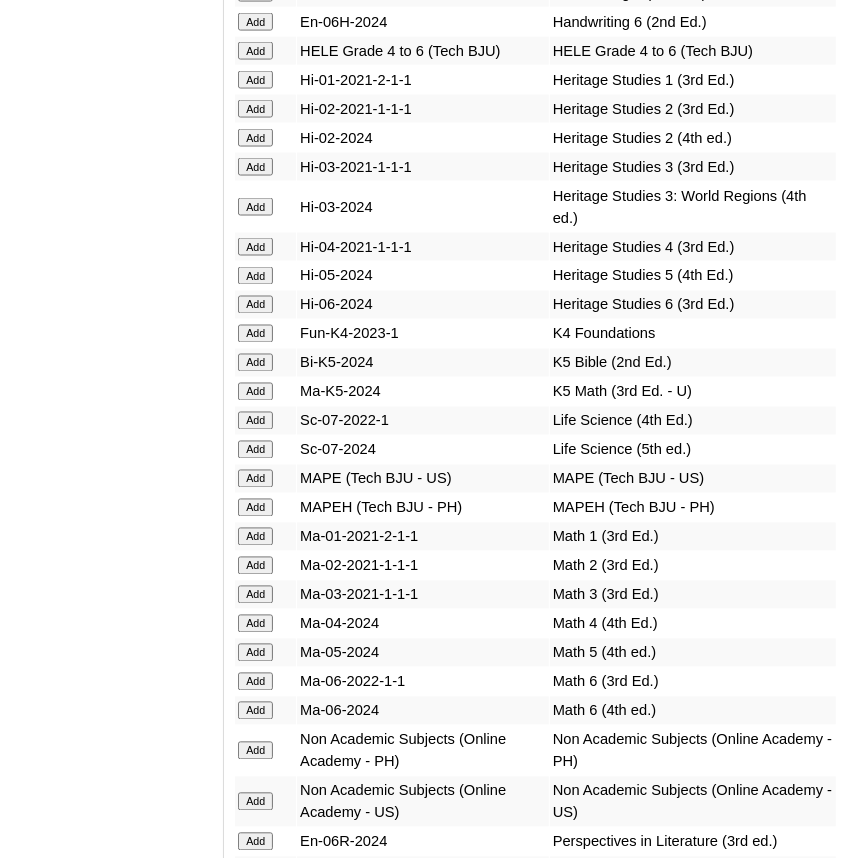 scroll, scrollTop: 7581, scrollLeft: 0, axis: vertical 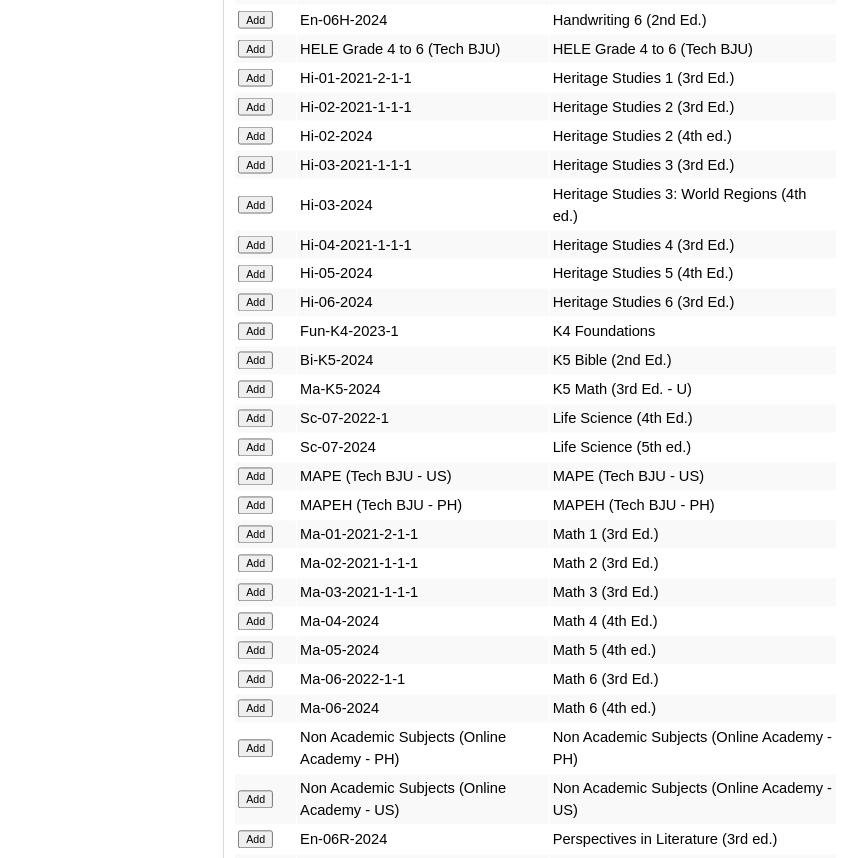 drag, startPoint x: 255, startPoint y: 340, endPoint x: 232, endPoint y: 344, distance: 23.345236 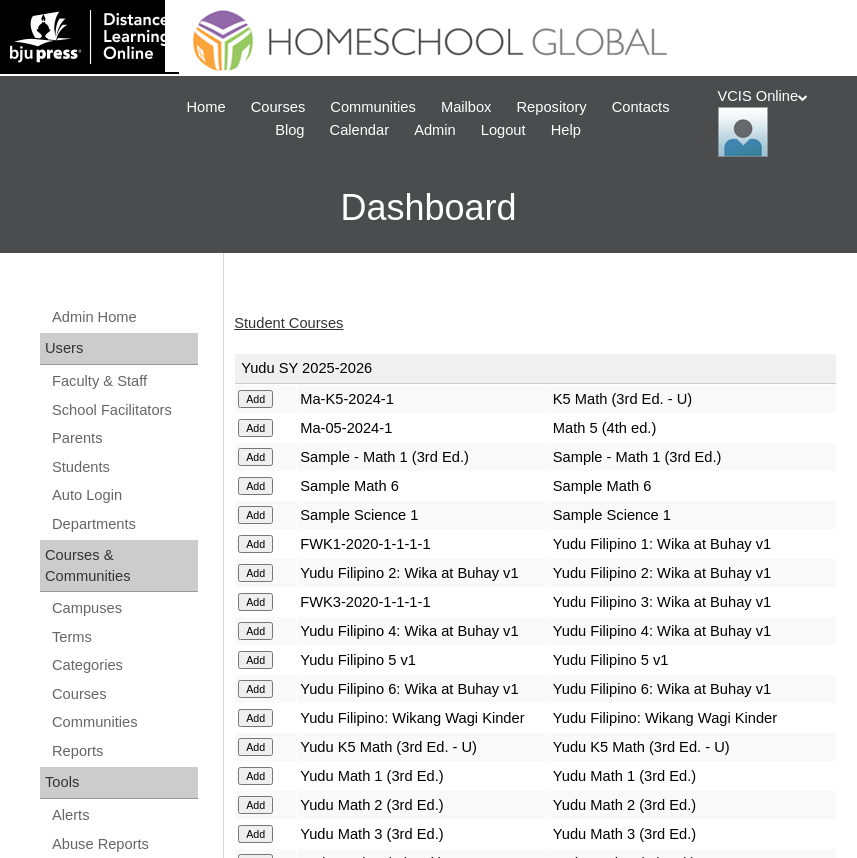 scroll, scrollTop: 0, scrollLeft: 0, axis: both 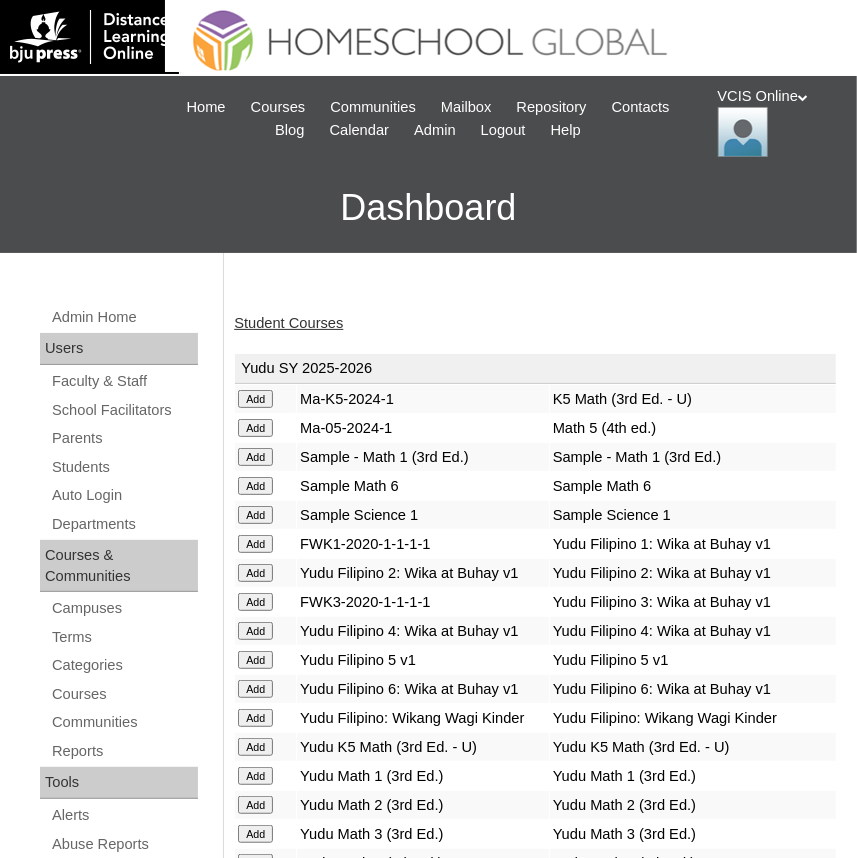click on "Student Courses" at bounding box center (288, 323) 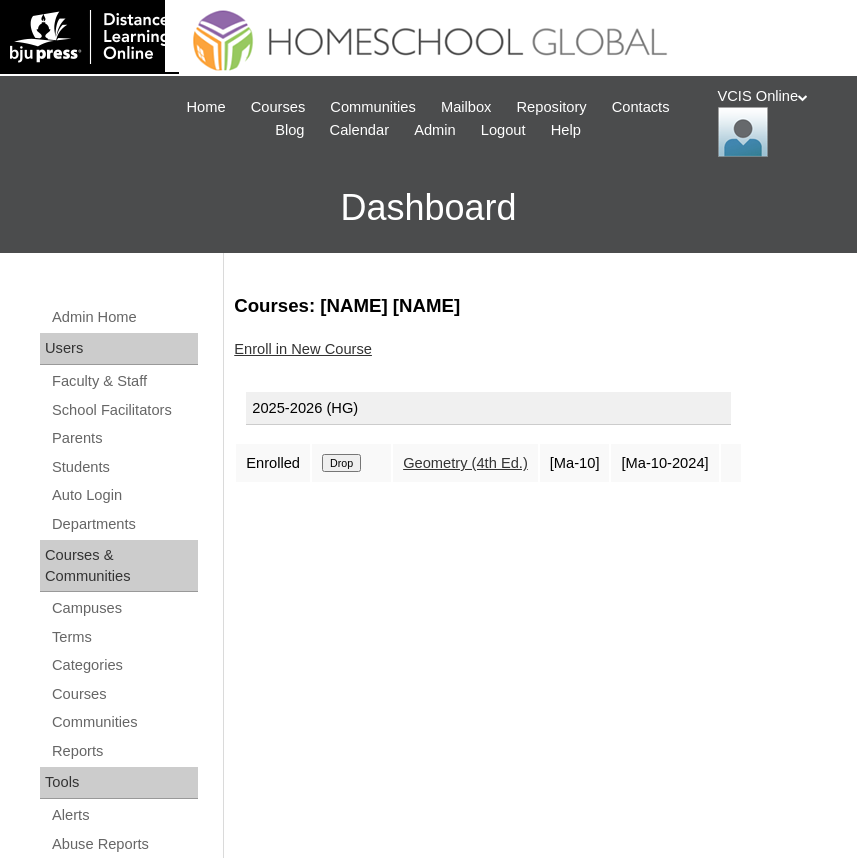 scroll, scrollTop: 0, scrollLeft: 0, axis: both 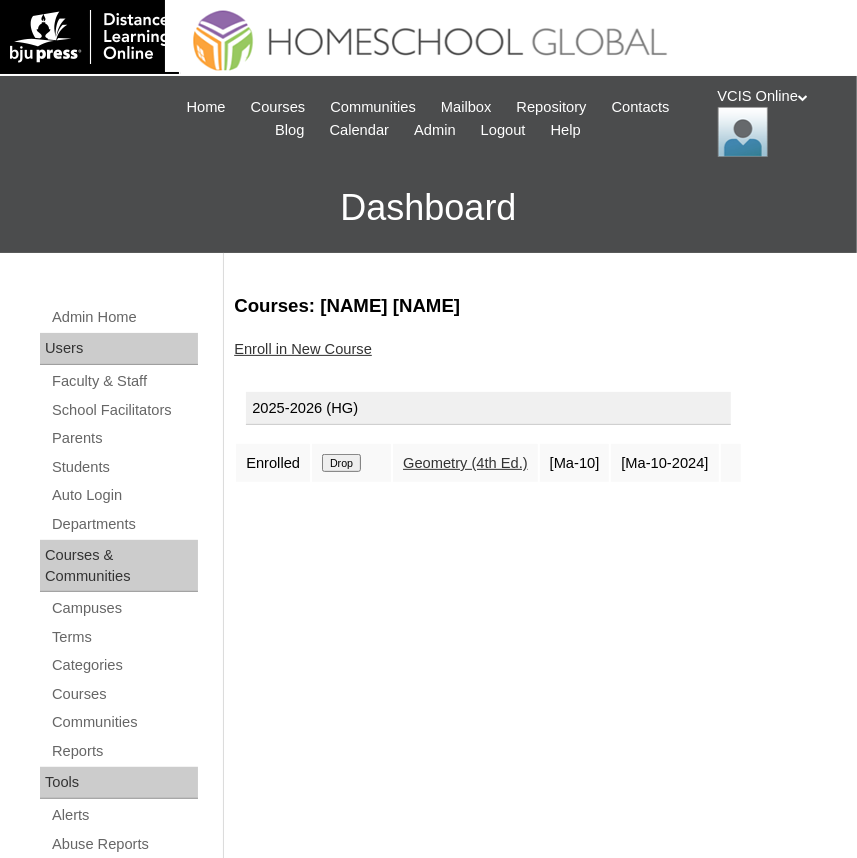 click on "Enroll in New Course" at bounding box center [303, 349] 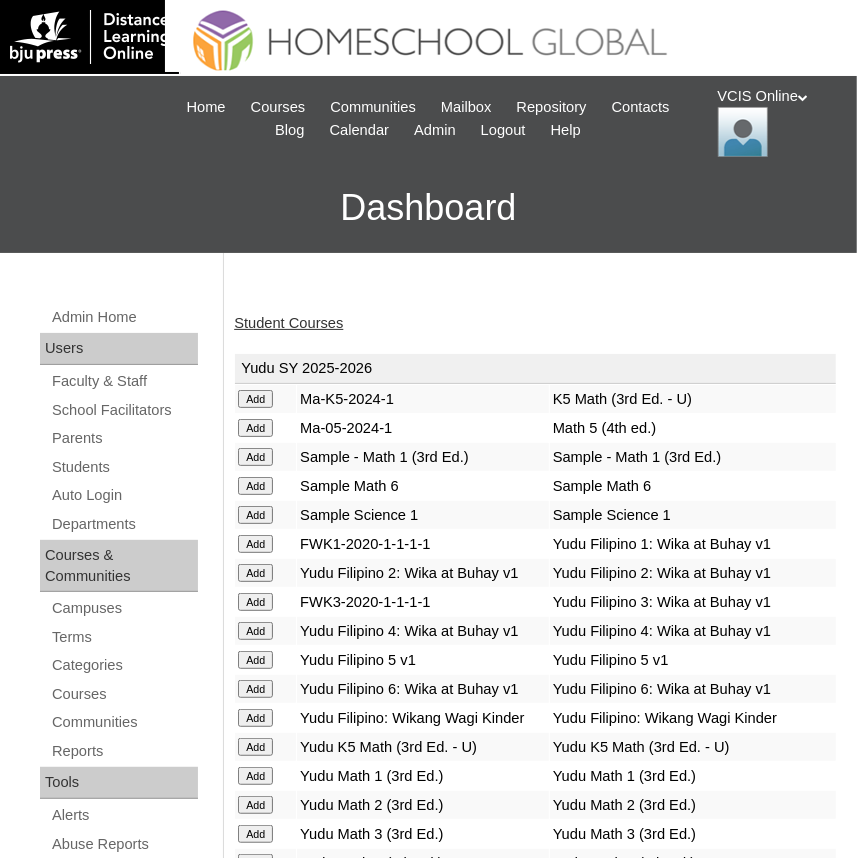 scroll, scrollTop: 6387, scrollLeft: 0, axis: vertical 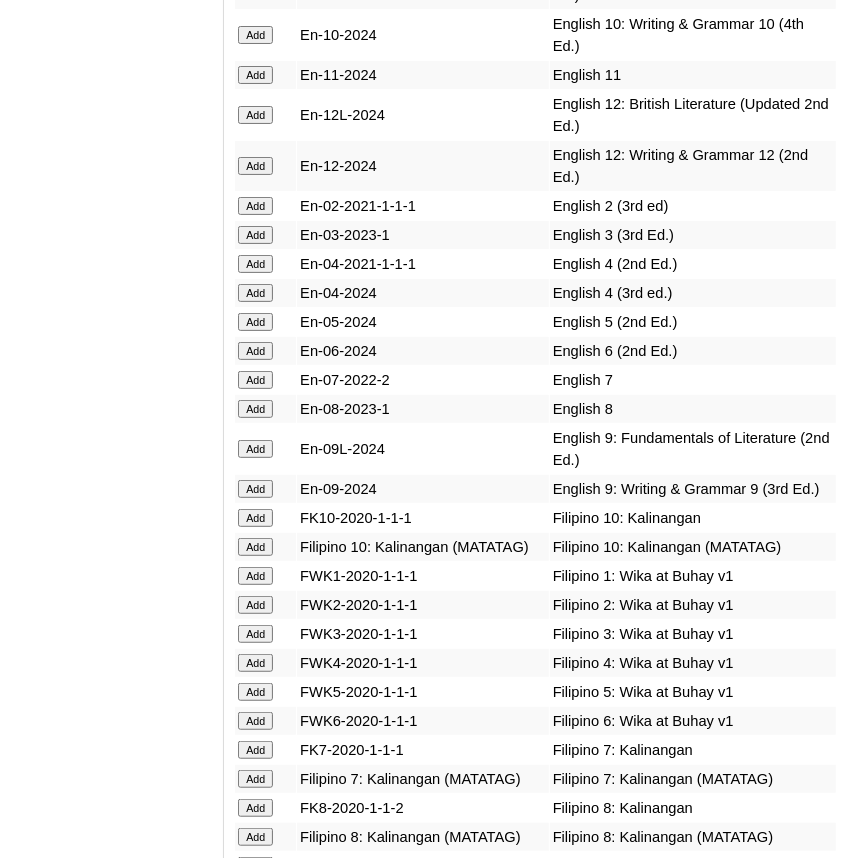 click on "Add" at bounding box center [255, -5988] 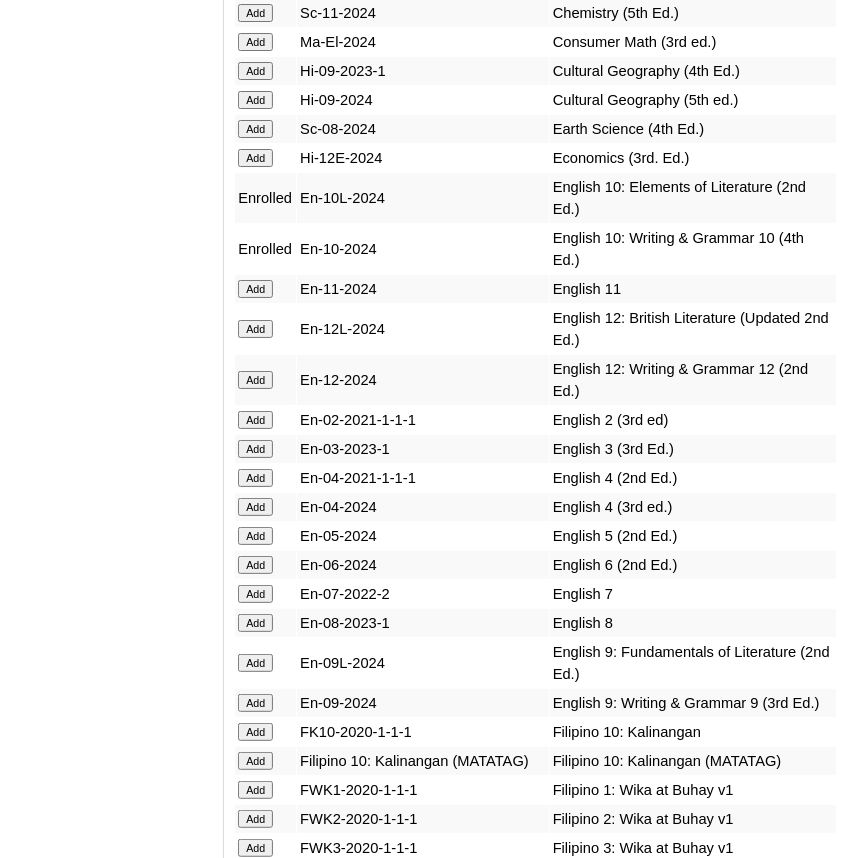 scroll, scrollTop: 8823, scrollLeft: 0, axis: vertical 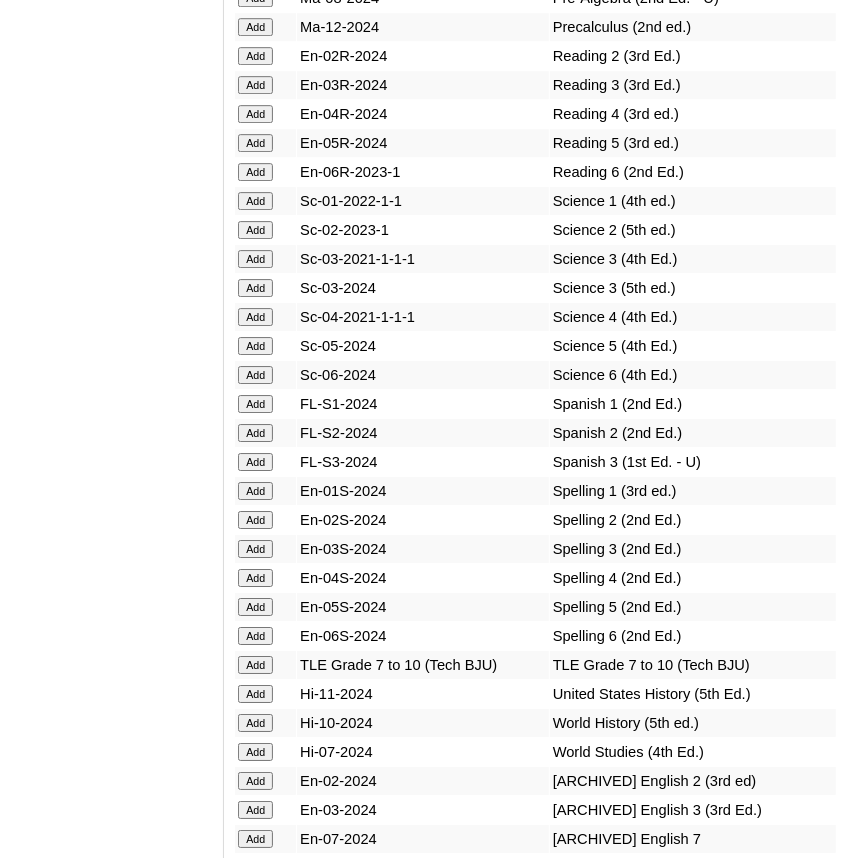 click on "Add" at bounding box center (255, -8424) 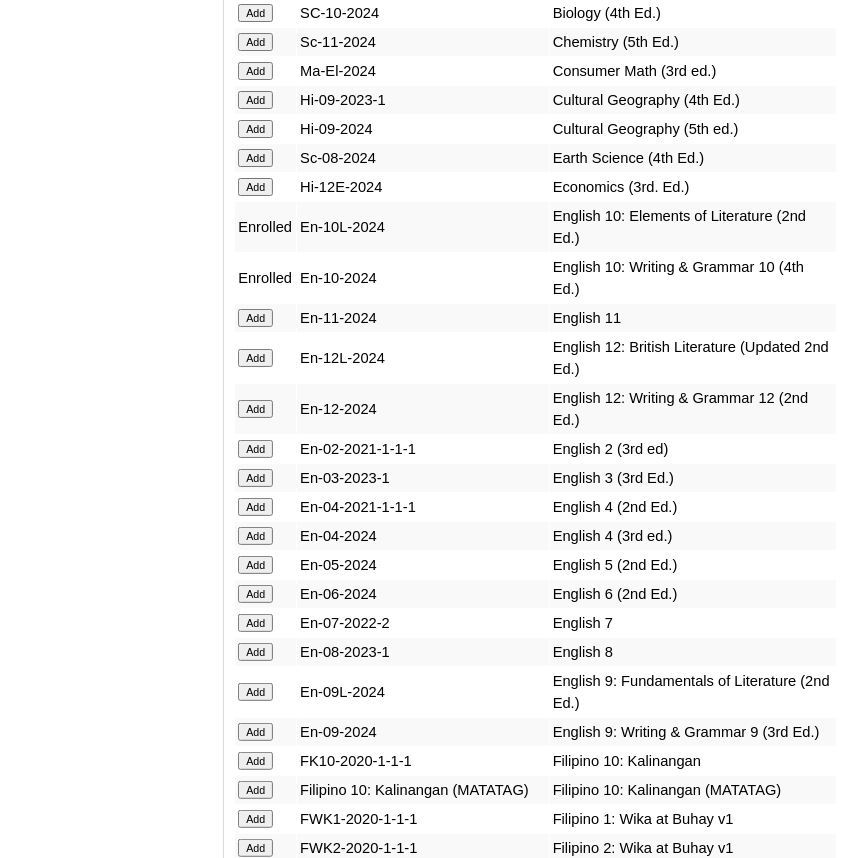 scroll, scrollTop: 6970, scrollLeft: 0, axis: vertical 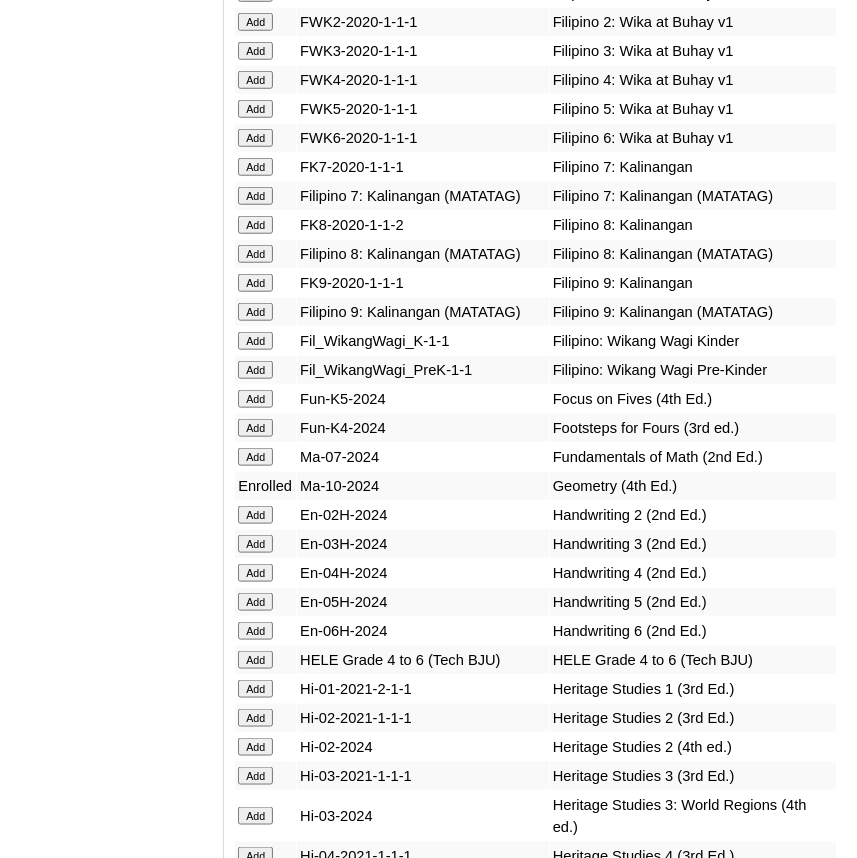 click on "Add" at bounding box center [255, -6571] 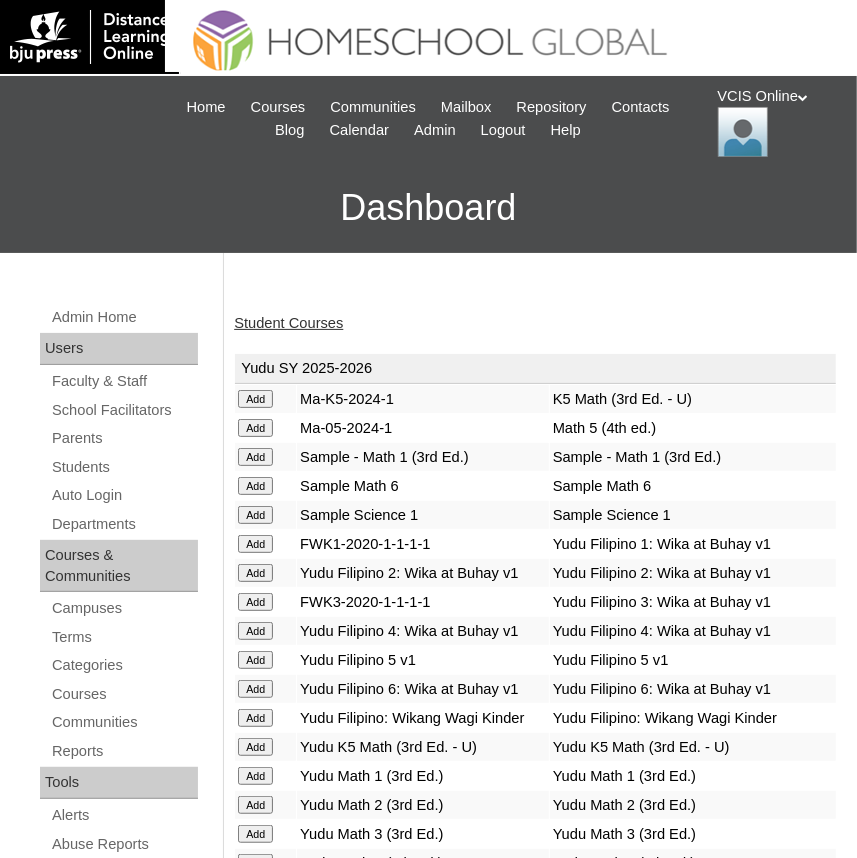 scroll, scrollTop: 14050, scrollLeft: 0, axis: vertical 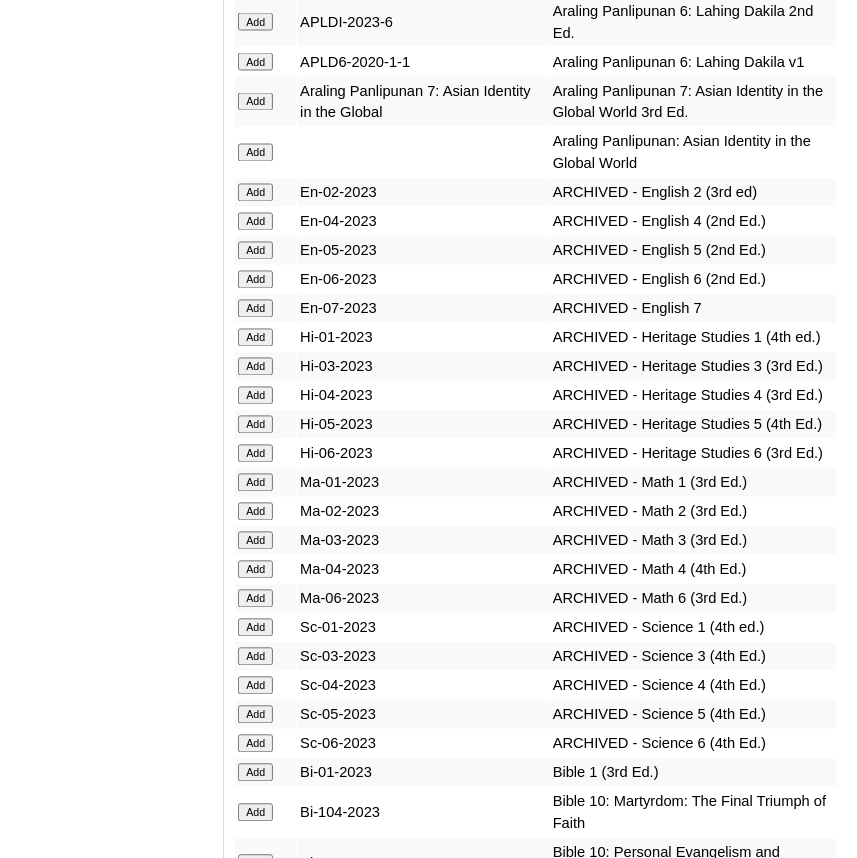 click on "Add" at bounding box center (255, -13651) 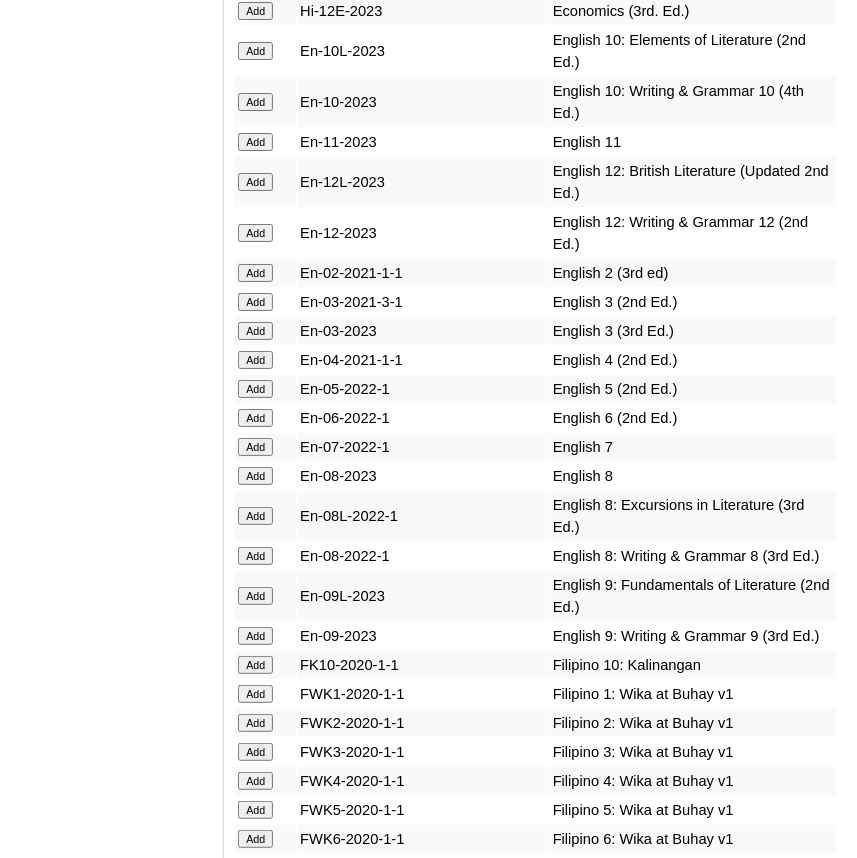 scroll, scrollTop: 5507, scrollLeft: 0, axis: vertical 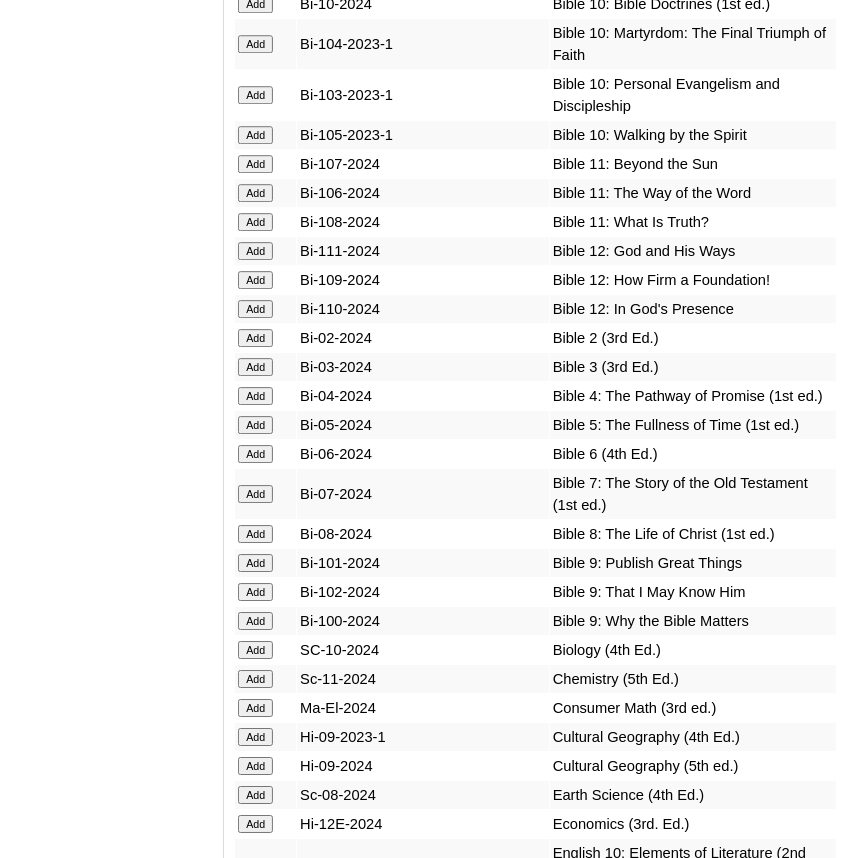 click on "Add" at bounding box center (255, -5108) 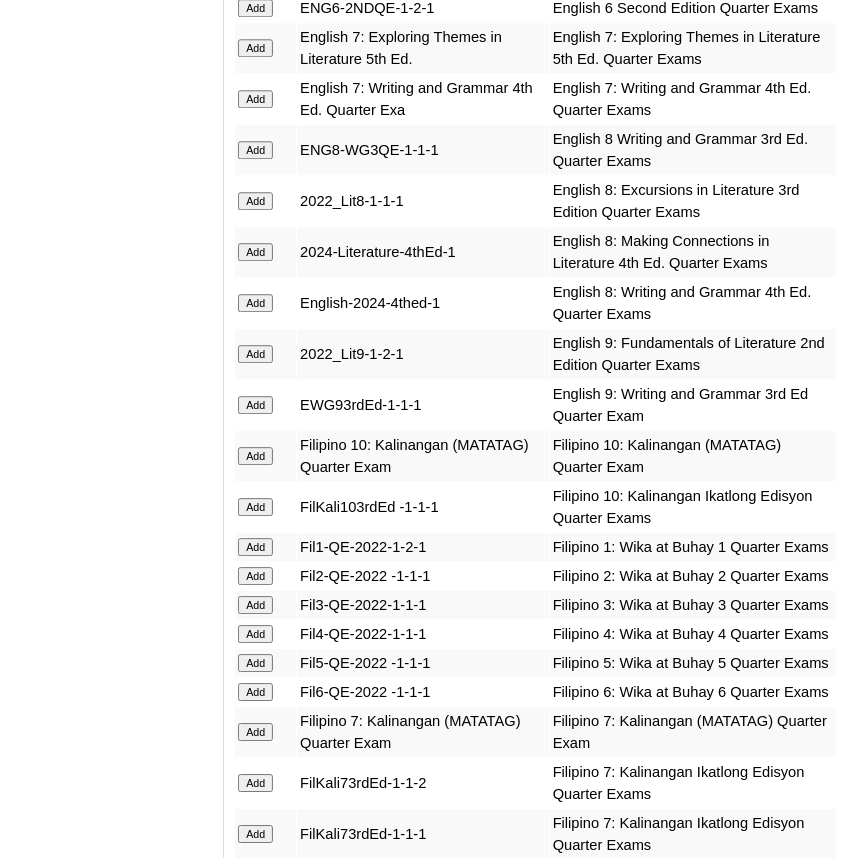 scroll, scrollTop: 2143, scrollLeft: 0, axis: vertical 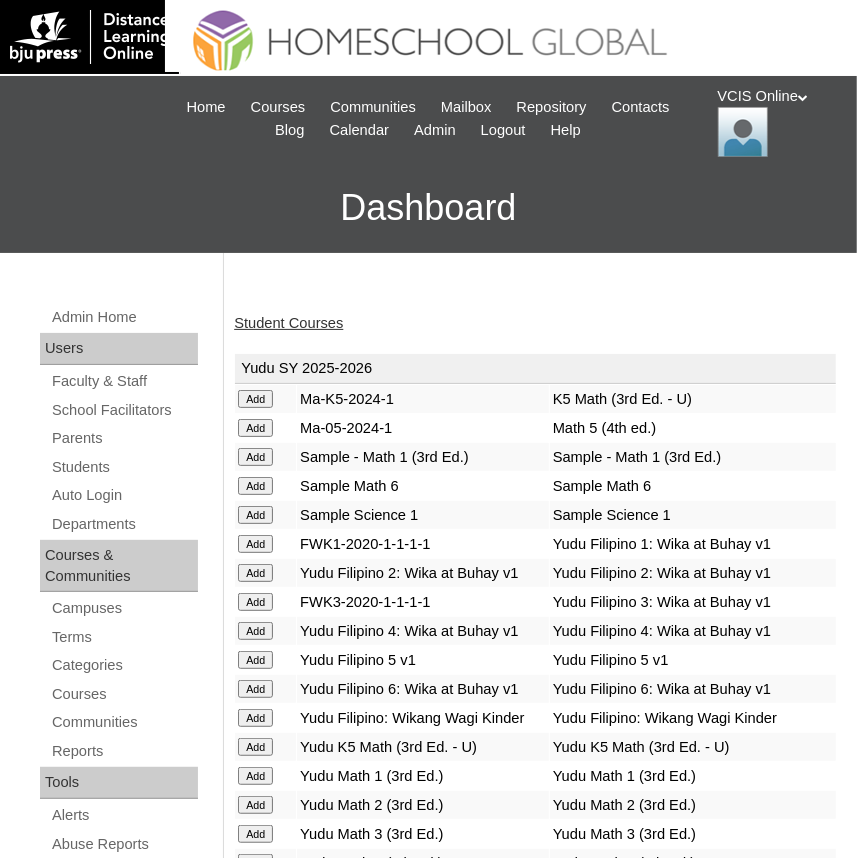 click on "Student Courses" at bounding box center (288, 323) 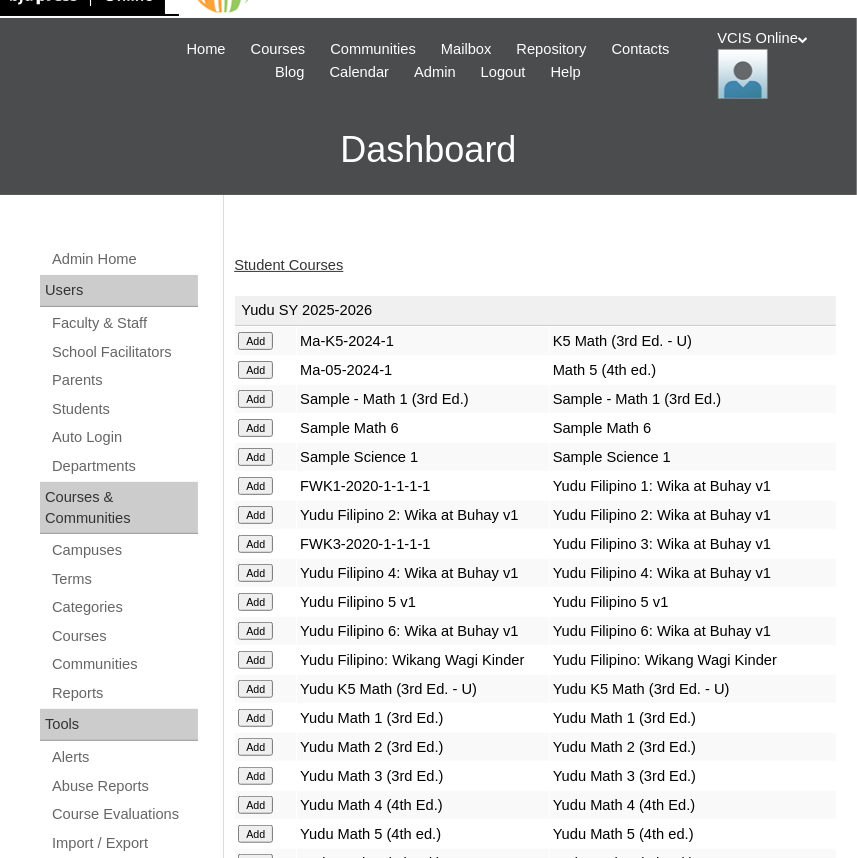 scroll, scrollTop: 0, scrollLeft: 0, axis: both 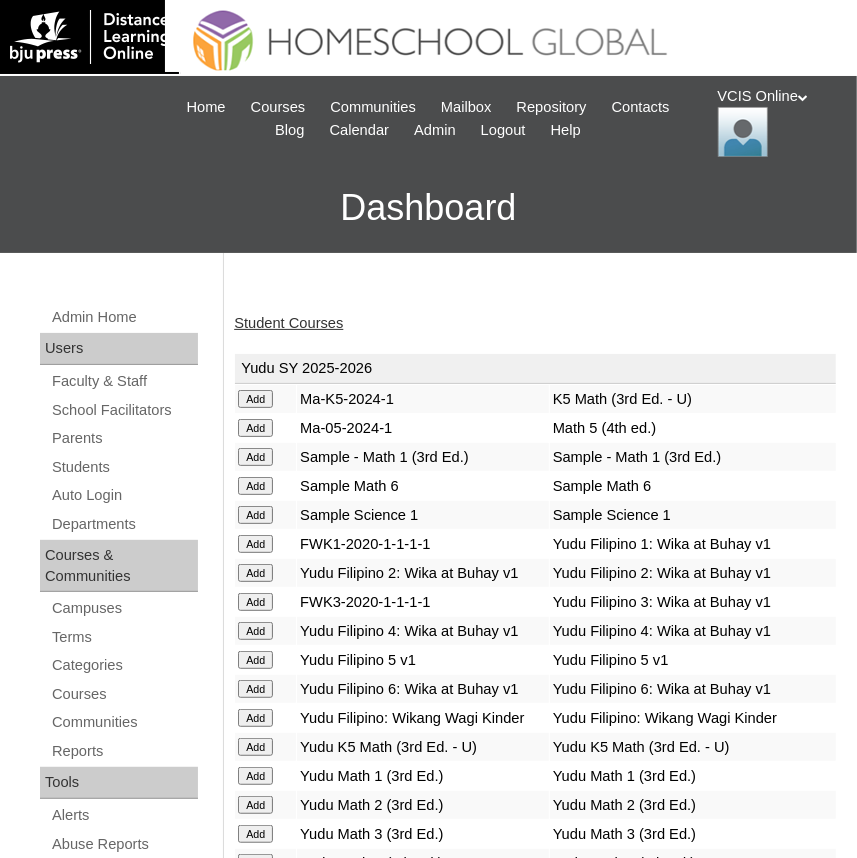 click on "Student Courses" at bounding box center [288, 323] 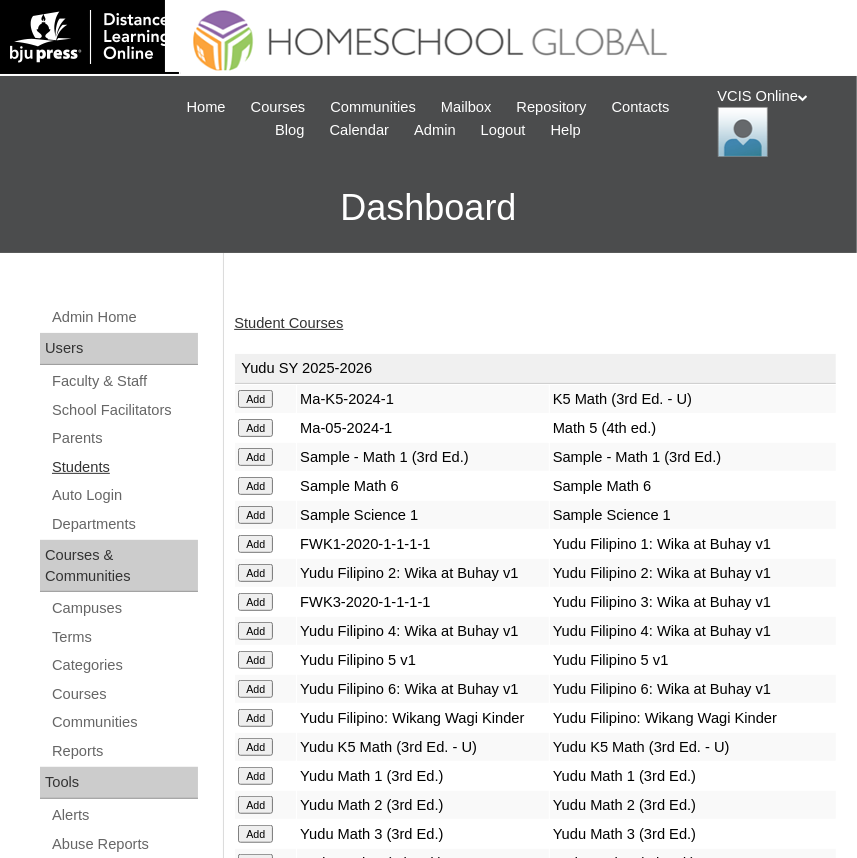 click on "Students" at bounding box center [124, 467] 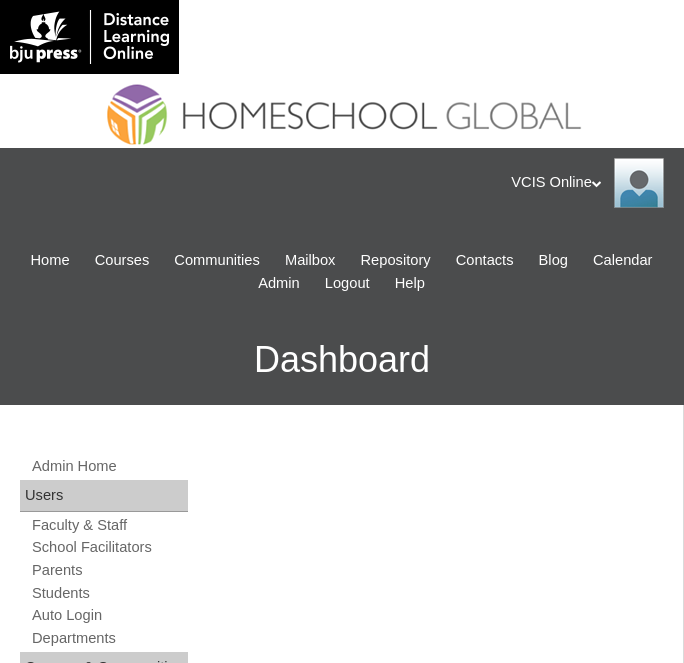 scroll, scrollTop: 0, scrollLeft: 0, axis: both 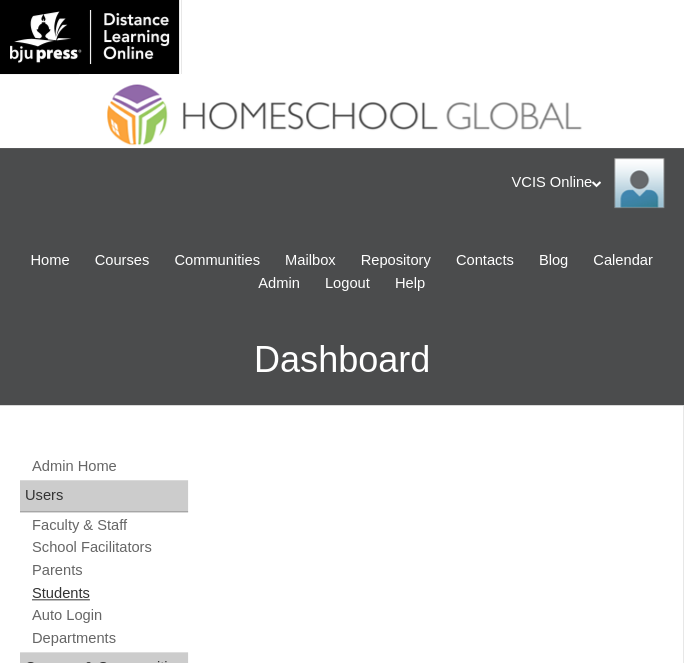 click on "Students" at bounding box center (109, 593) 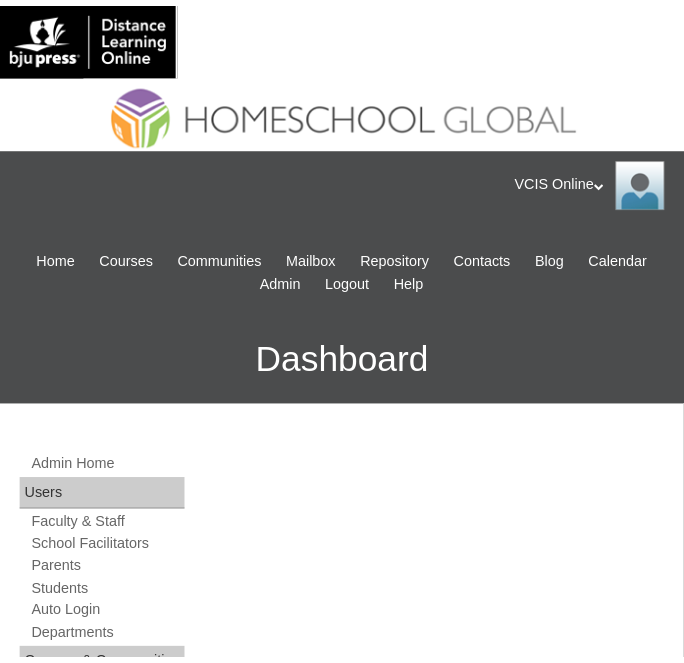 scroll, scrollTop: 1332, scrollLeft: 0, axis: vertical 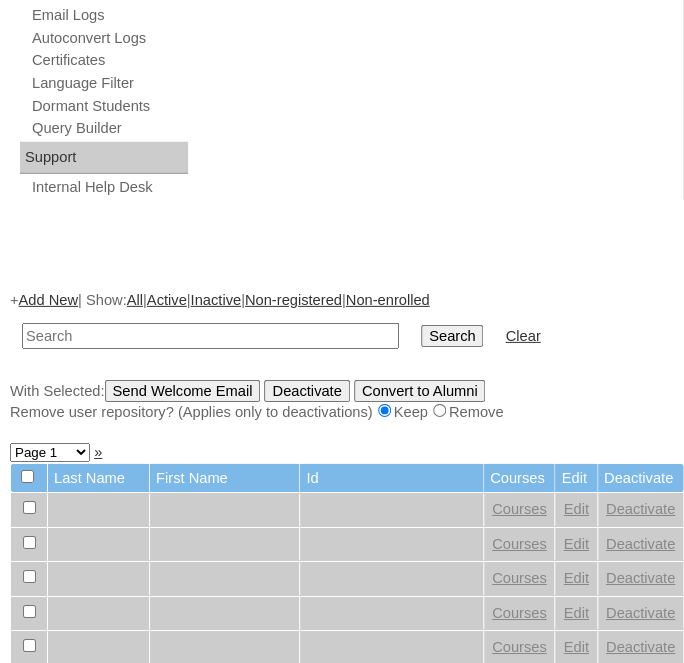 drag, startPoint x: 149, startPoint y: 335, endPoint x: 320, endPoint y: 334, distance: 171.00293 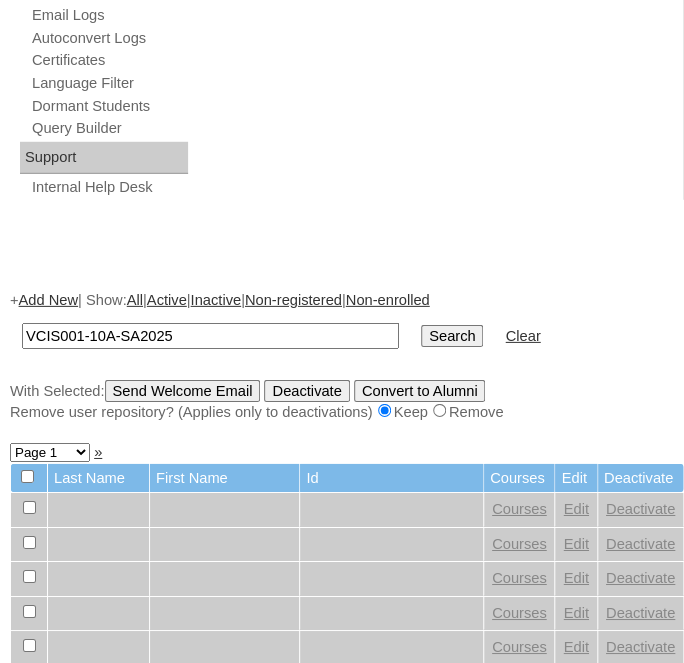 type on "VCIS001-10A-SA2025" 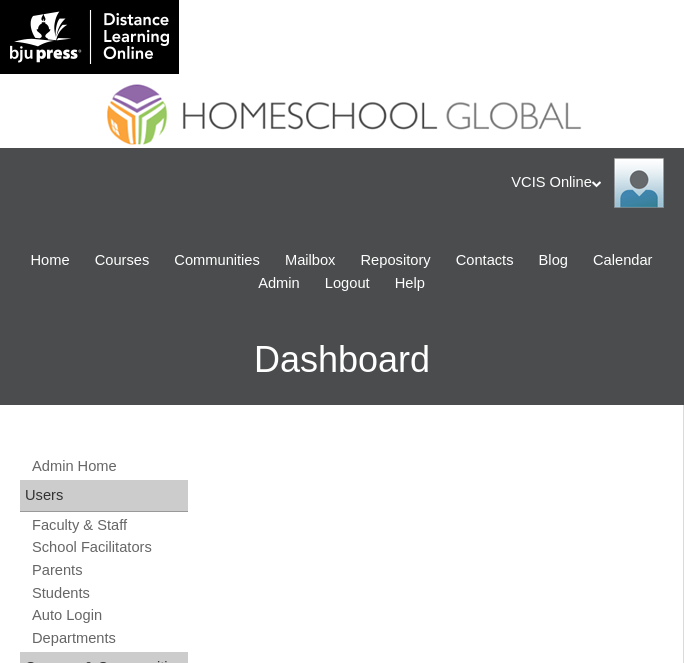 scroll, scrollTop: 1250, scrollLeft: 0, axis: vertical 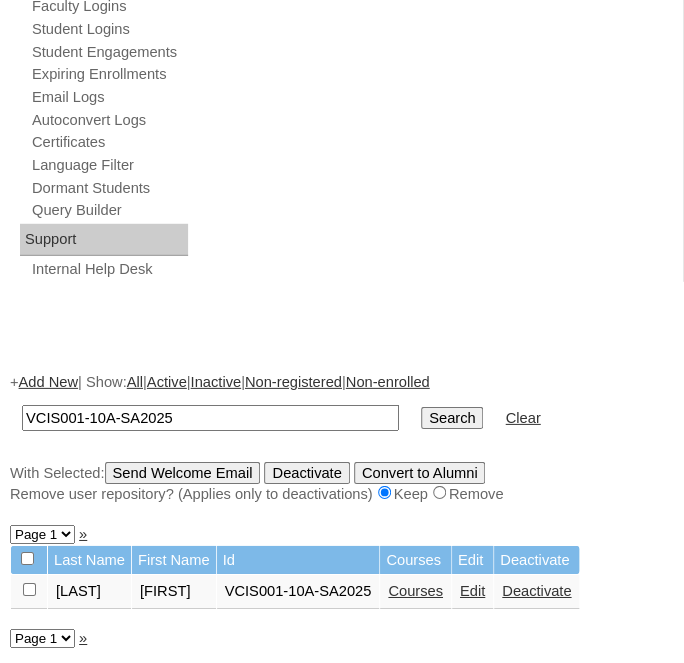 click on "Courses" at bounding box center (415, 591) 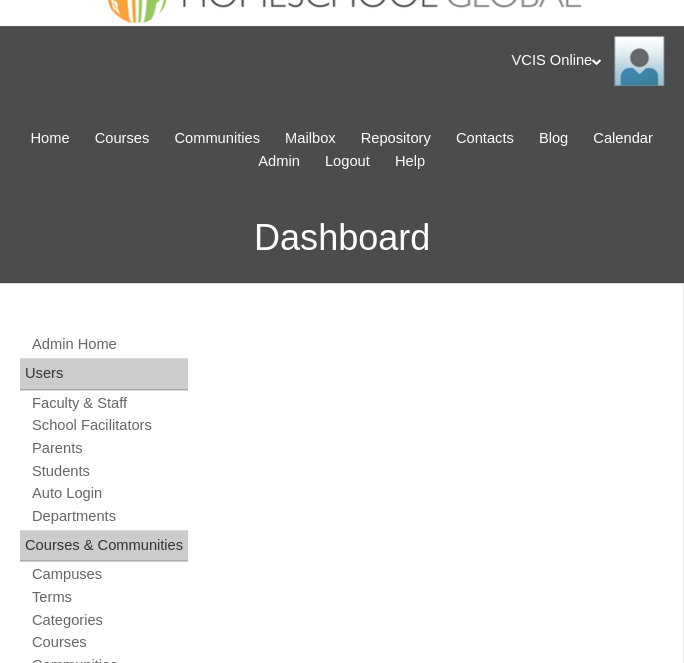 scroll, scrollTop: 90, scrollLeft: 0, axis: vertical 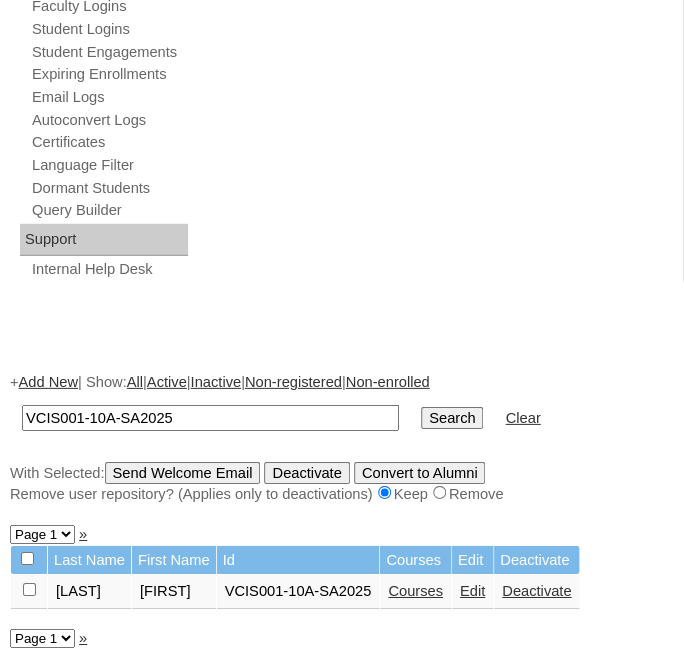 click on "Courses" at bounding box center (415, 591) 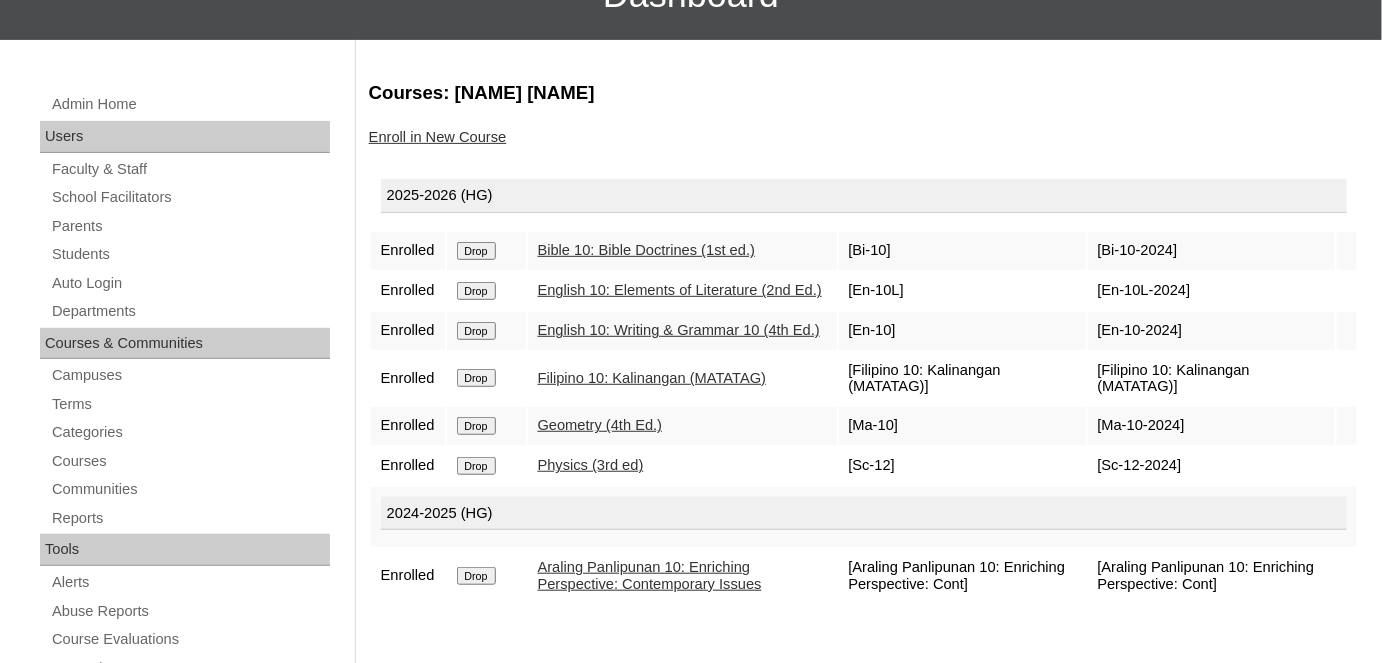 scroll, scrollTop: 181, scrollLeft: 0, axis: vertical 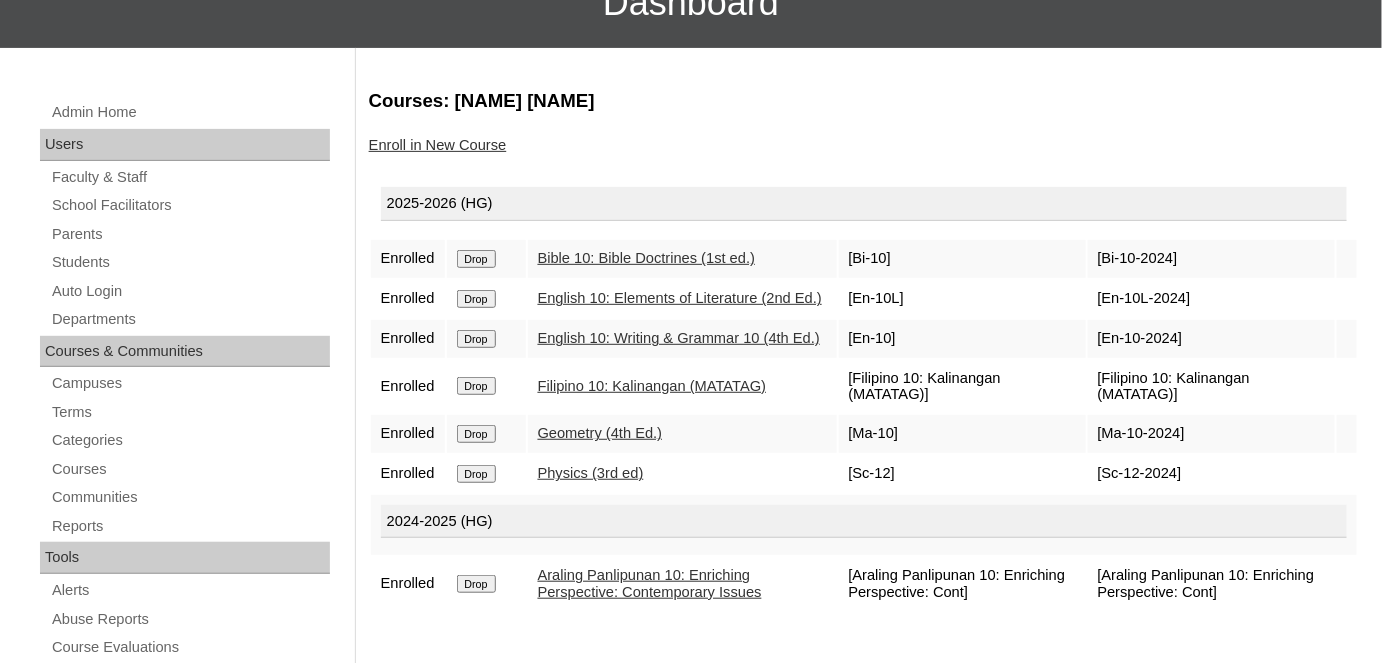 click on "Drop" at bounding box center (476, 259) 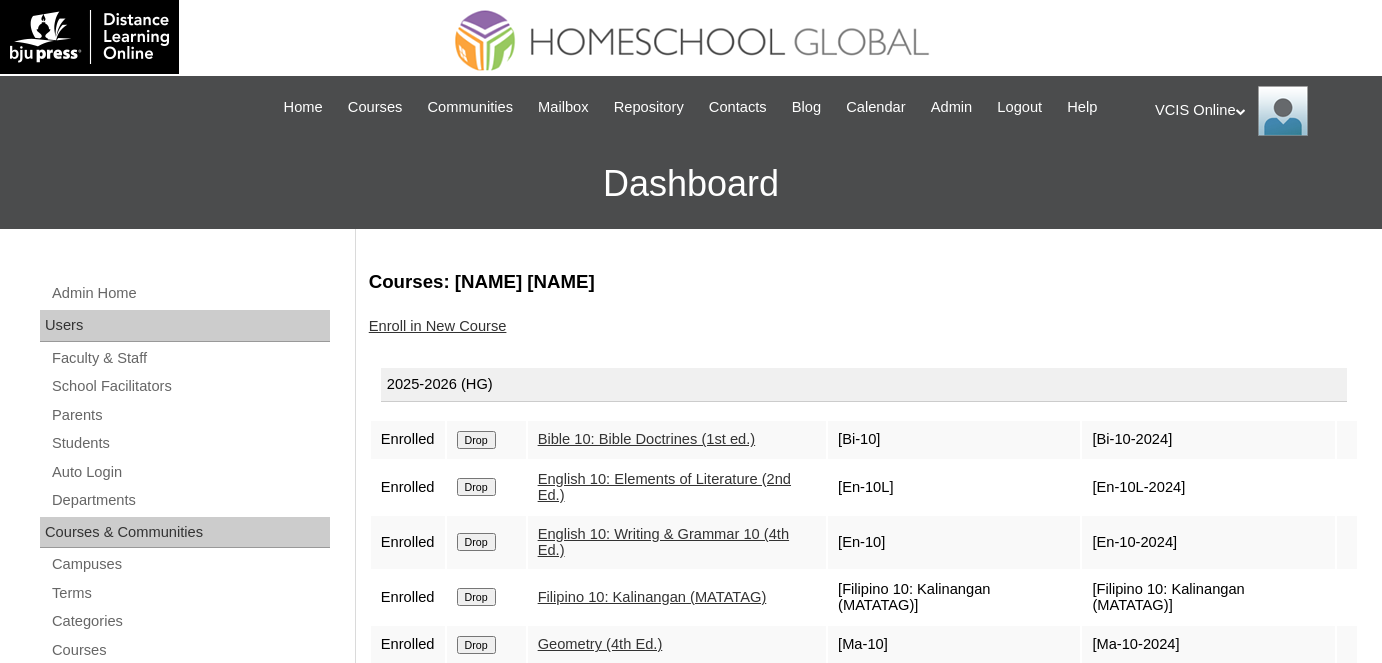 scroll, scrollTop: 0, scrollLeft: 0, axis: both 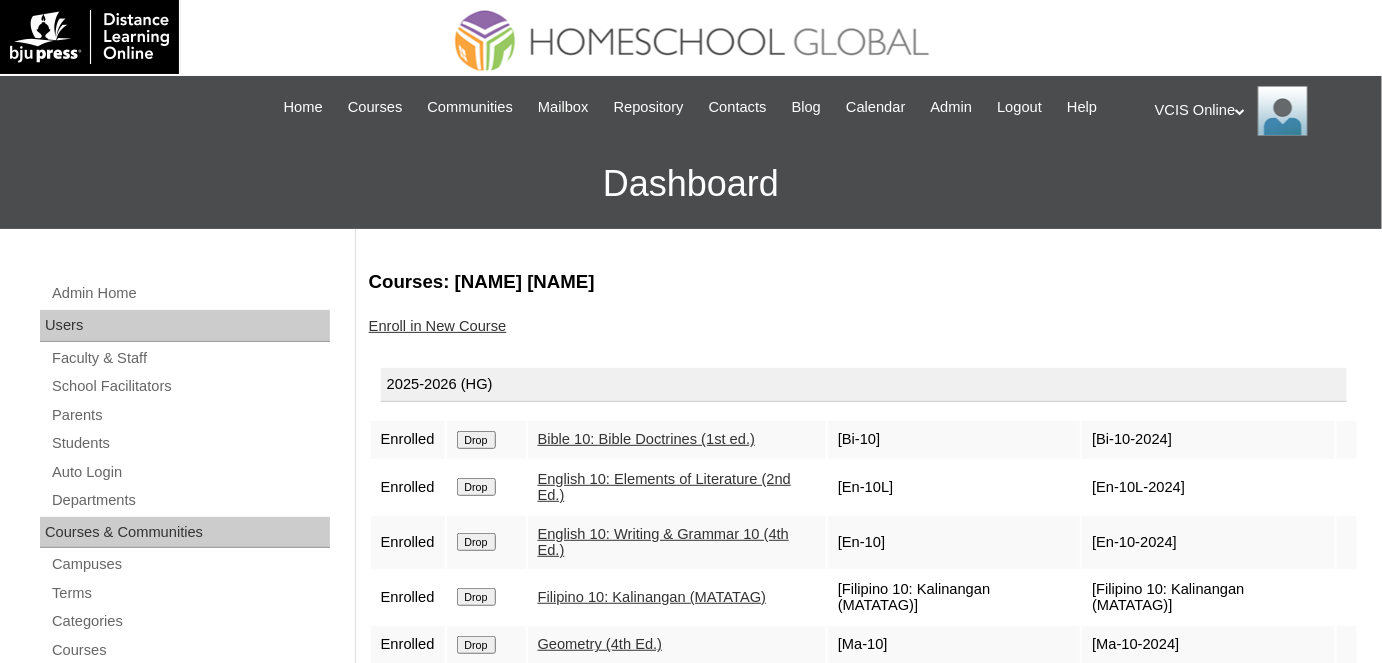 click on "Enroll in New Course" at bounding box center [438, 326] 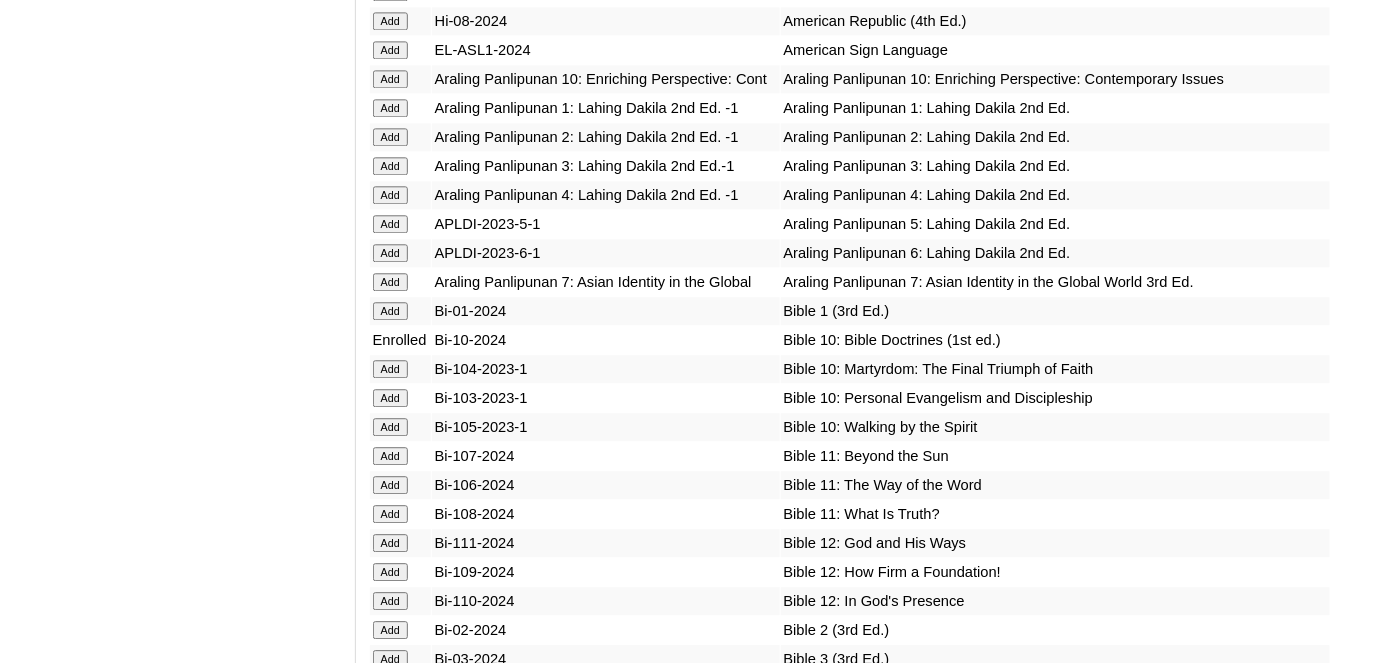 scroll, scrollTop: 4090, scrollLeft: 0, axis: vertical 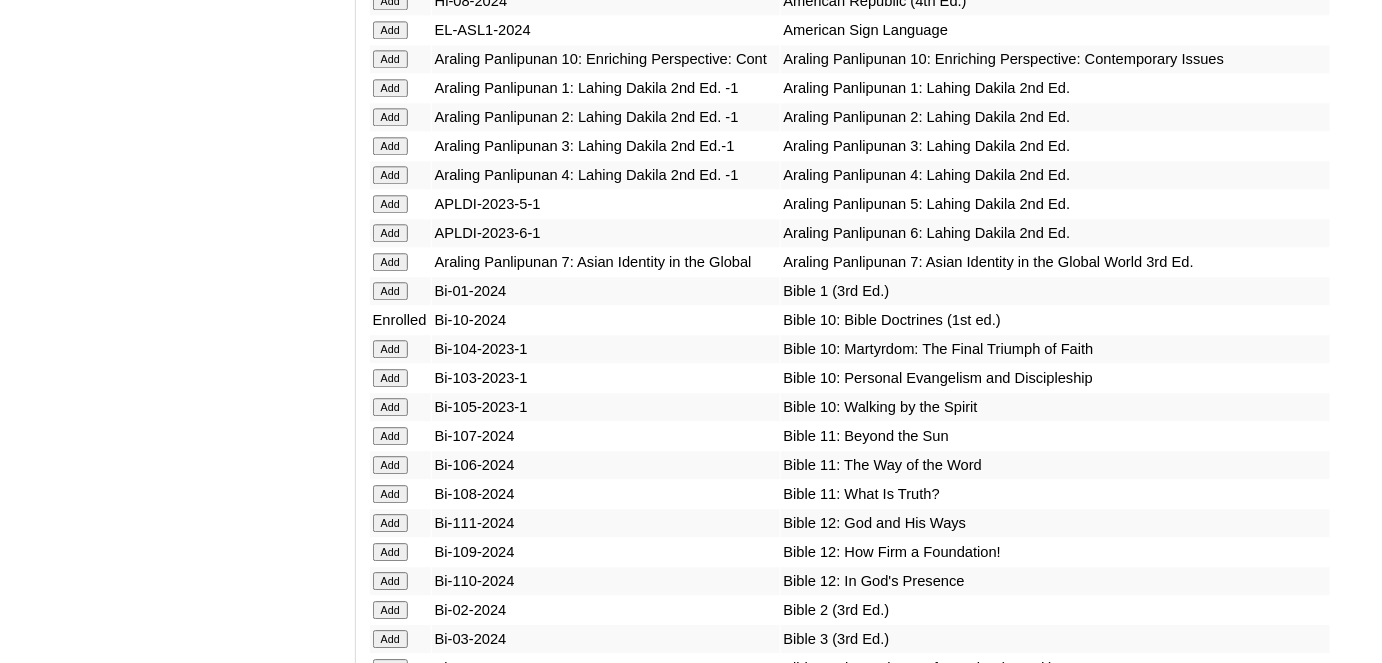 click on "Add" at bounding box center [390, -3714] 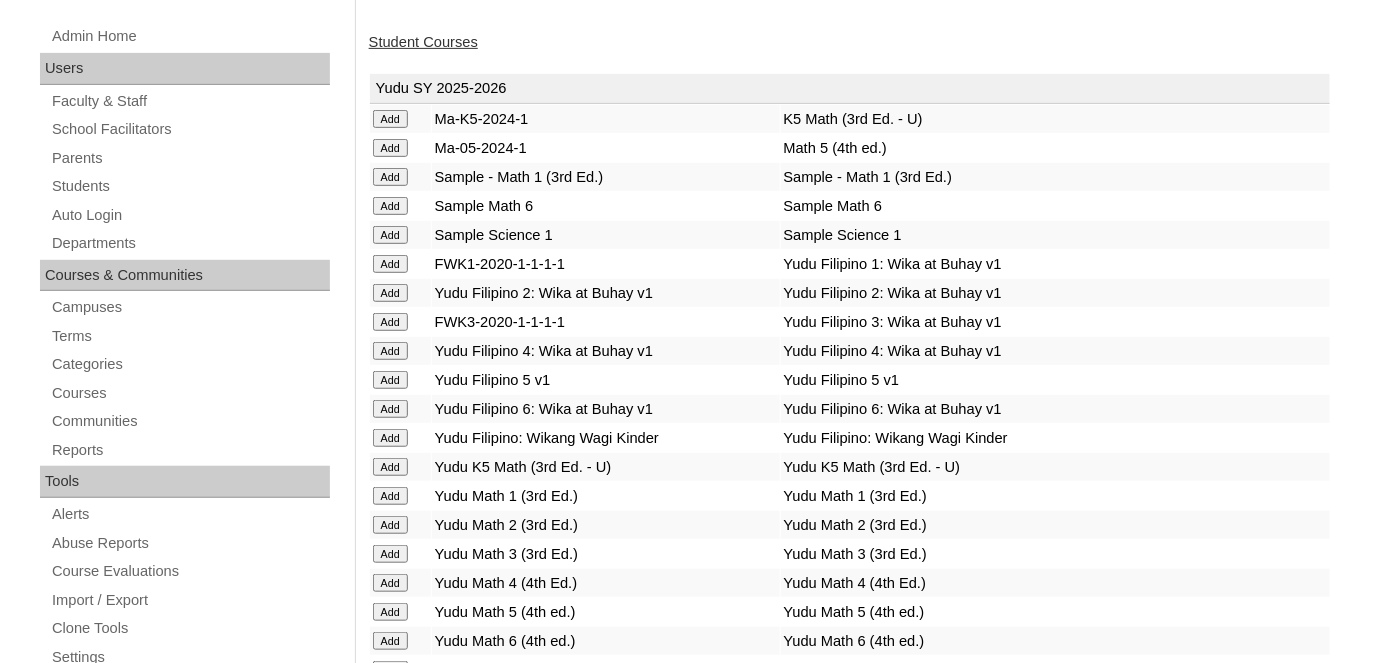 scroll, scrollTop: 181, scrollLeft: 0, axis: vertical 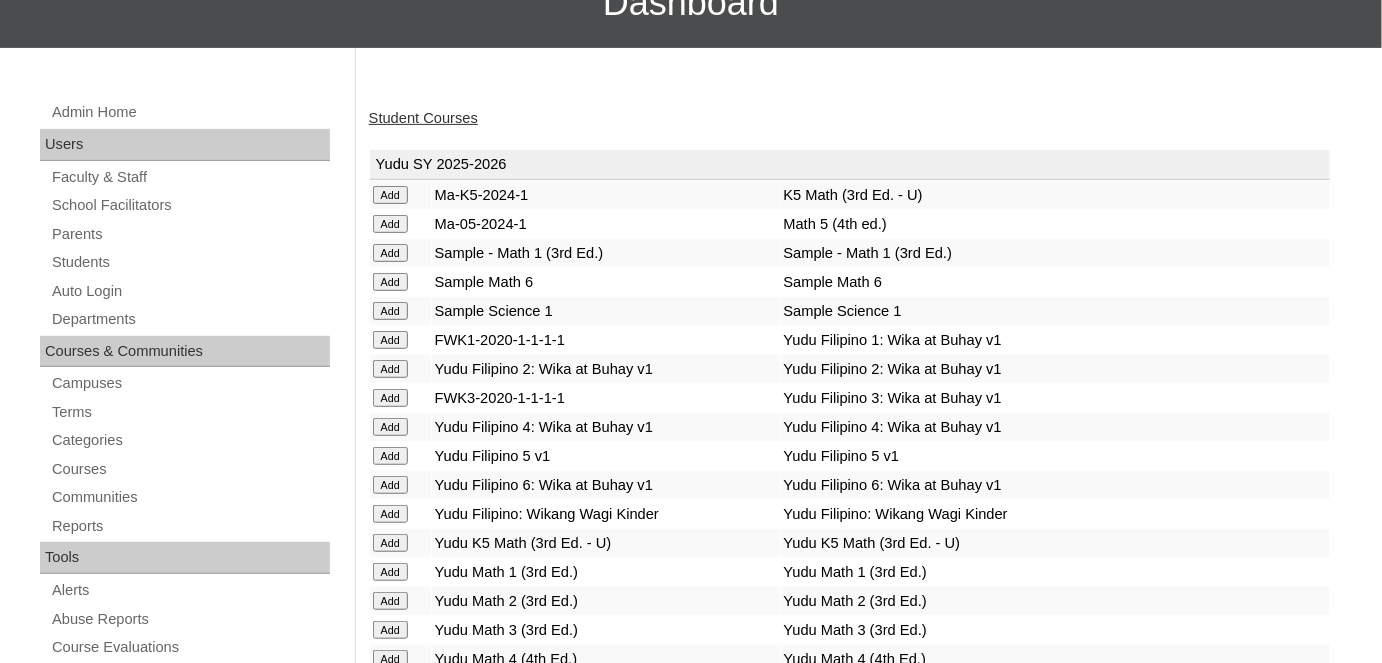 click on "Student Courses" at bounding box center [423, 118] 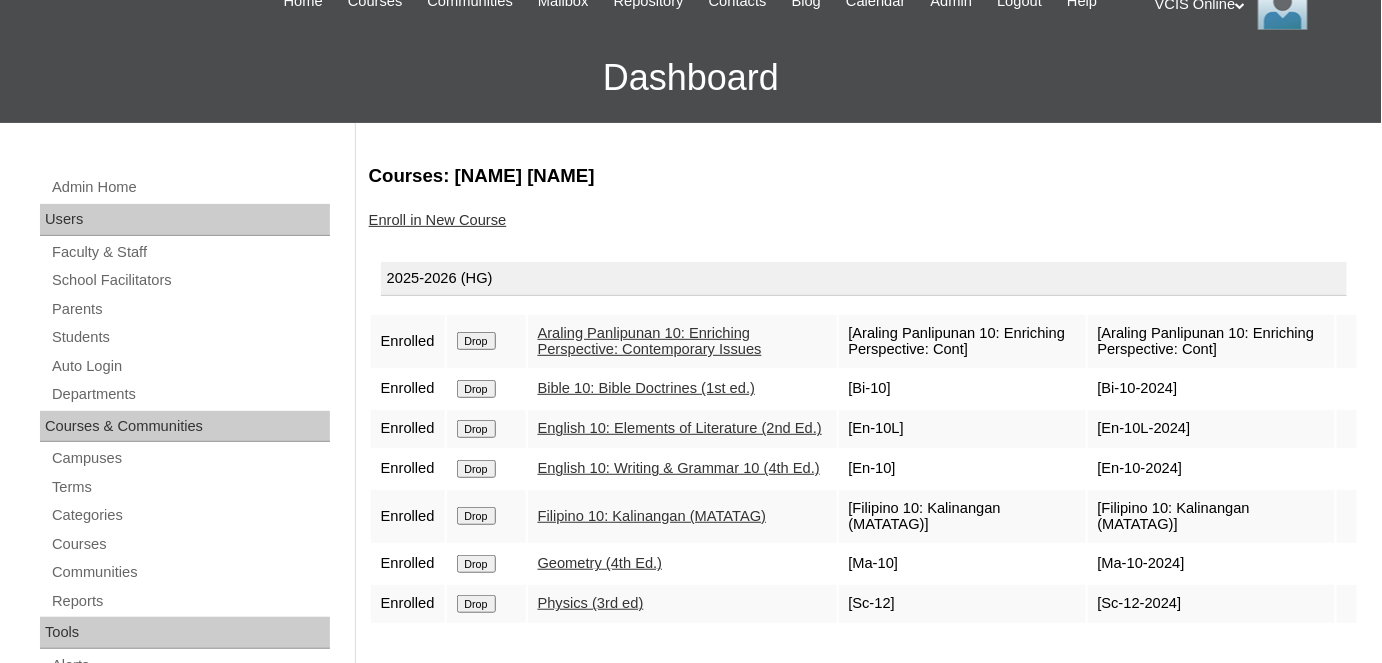 scroll, scrollTop: 181, scrollLeft: 0, axis: vertical 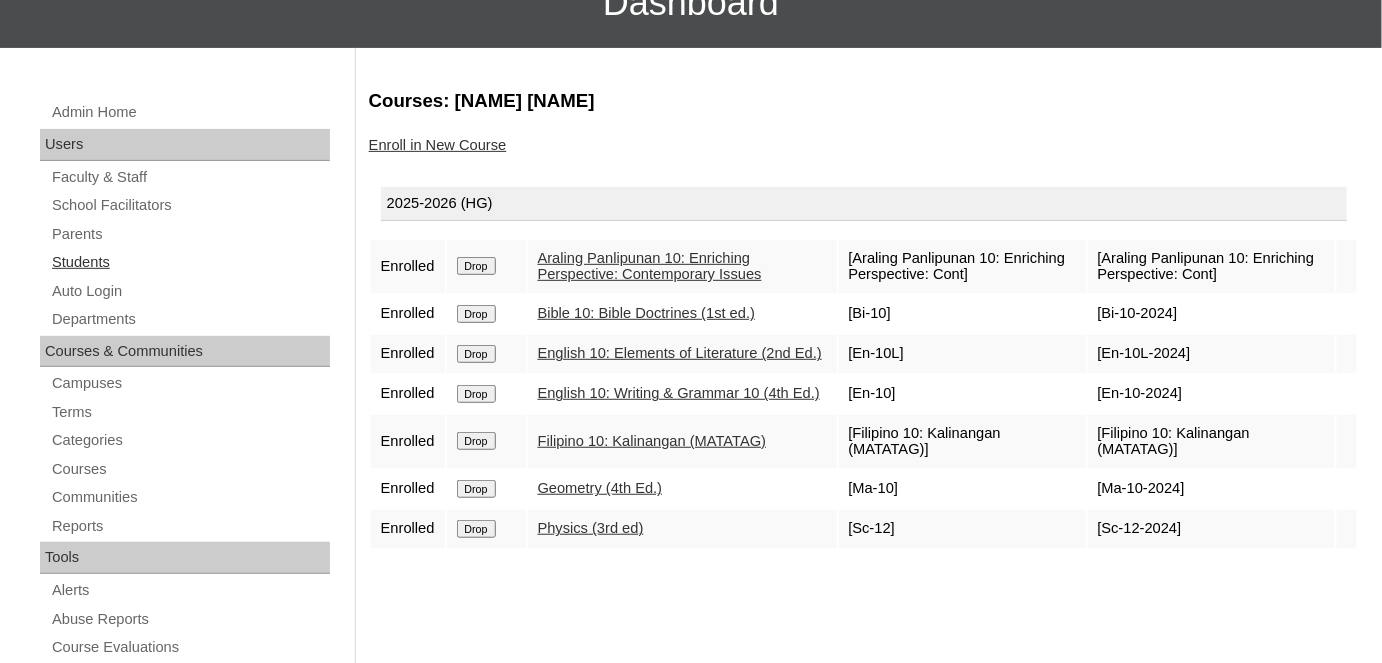 click on "Students" at bounding box center [190, 262] 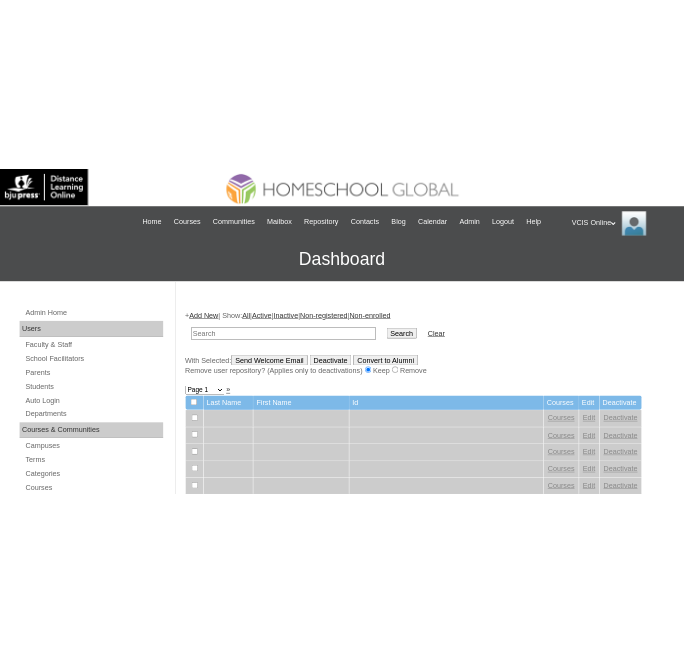 scroll, scrollTop: 0, scrollLeft: 0, axis: both 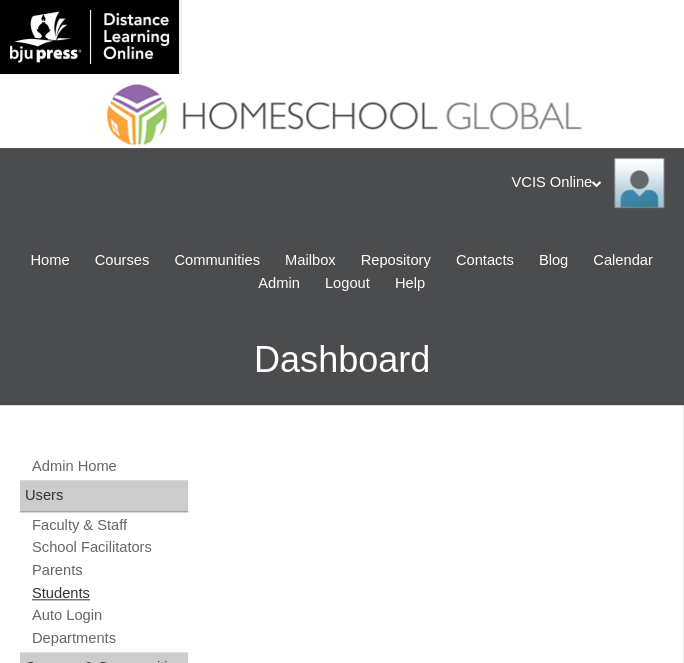 click on "Students" at bounding box center [109, 593] 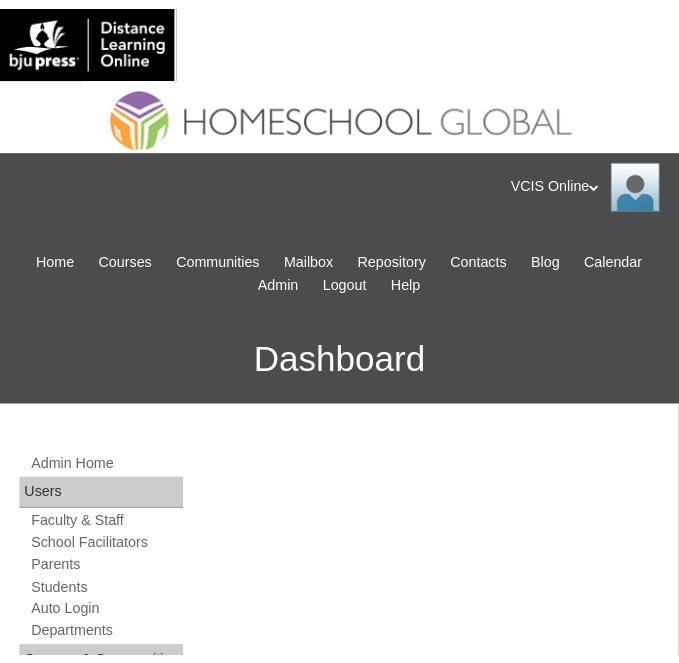 scroll, scrollTop: 1332, scrollLeft: 0, axis: vertical 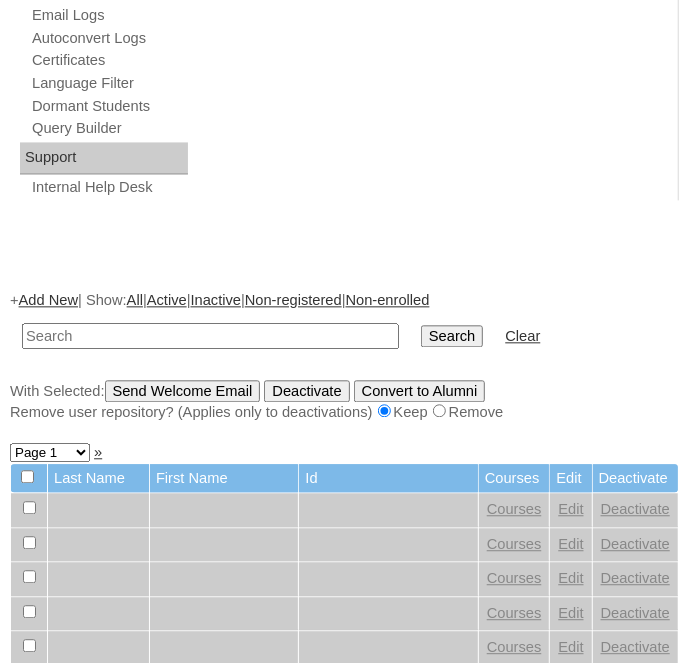 drag, startPoint x: 219, startPoint y: 342, endPoint x: 256, endPoint y: 343, distance: 37.01351 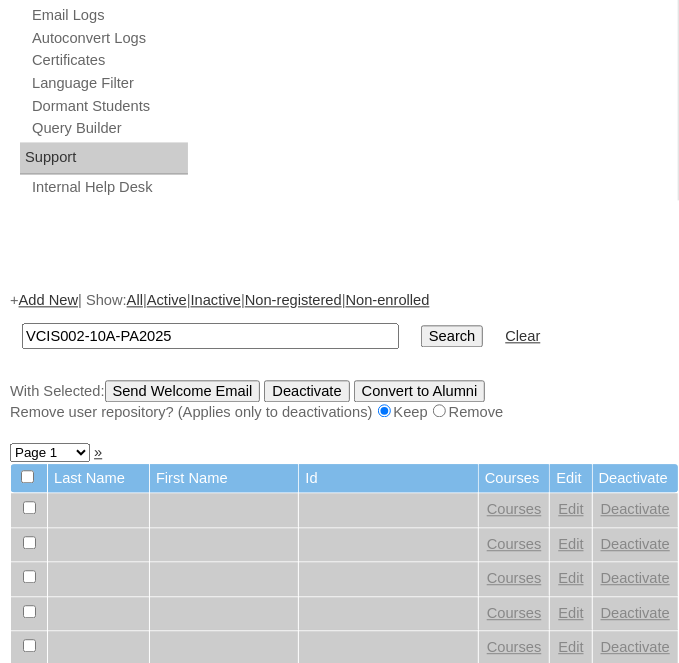 type on "VCIS002-10A-PA2025" 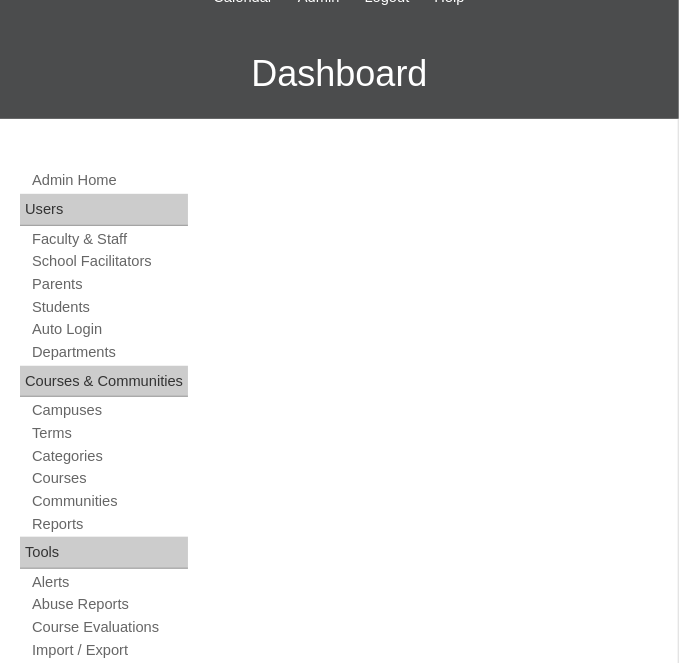 scroll, scrollTop: 266, scrollLeft: 0, axis: vertical 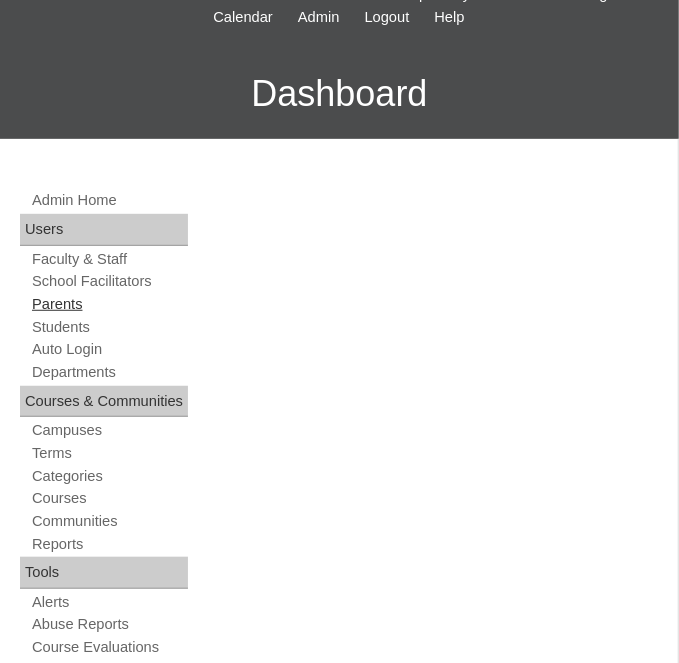 click on "Parents" at bounding box center (109, 304) 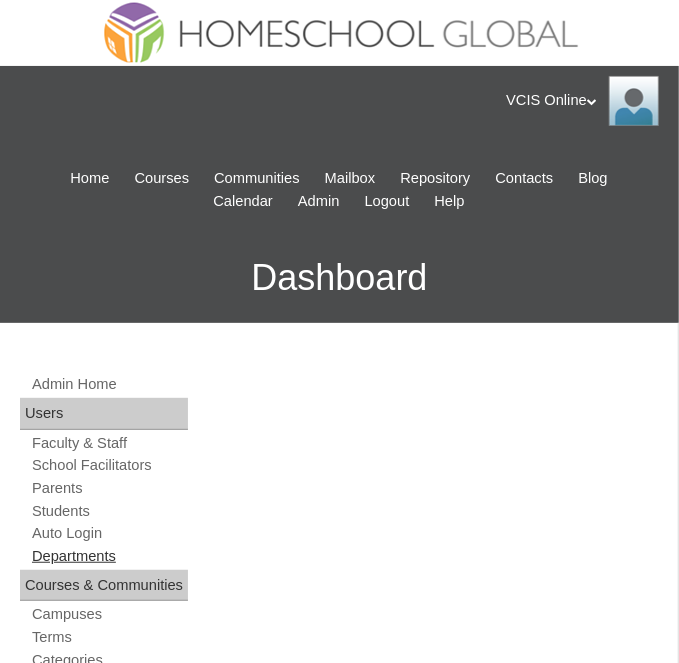 scroll, scrollTop: 181, scrollLeft: 0, axis: vertical 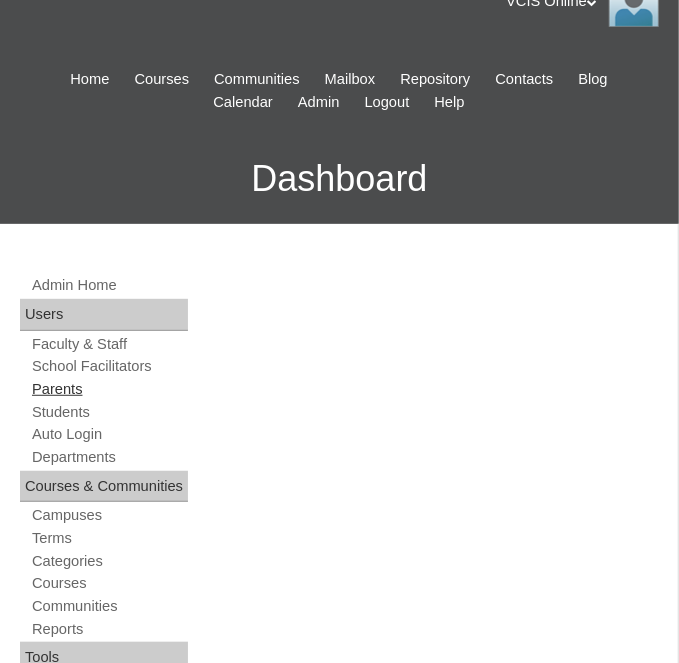 click on "Parents" at bounding box center (109, 389) 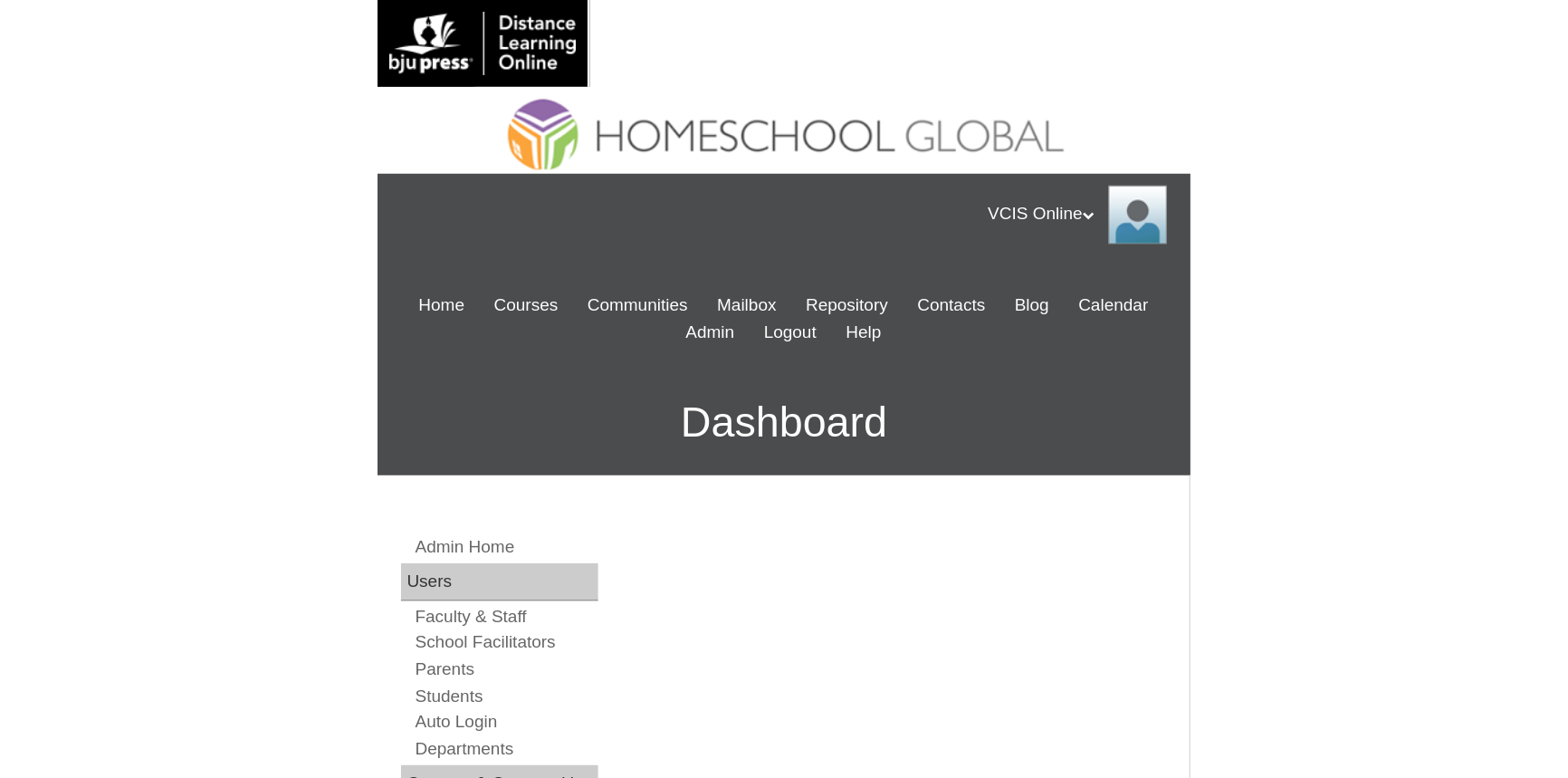 scroll, scrollTop: 0, scrollLeft: 0, axis: both 